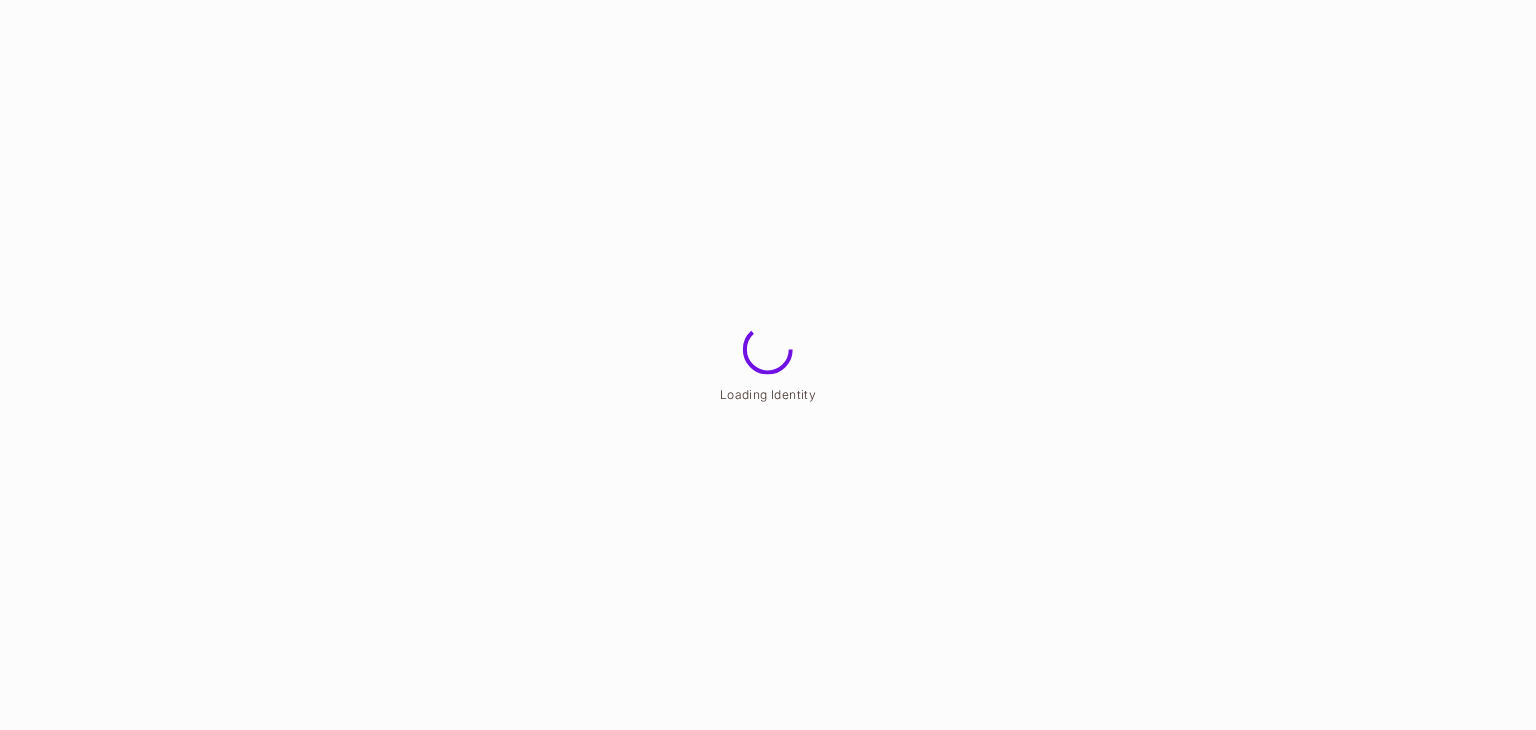 scroll, scrollTop: 0, scrollLeft: 0, axis: both 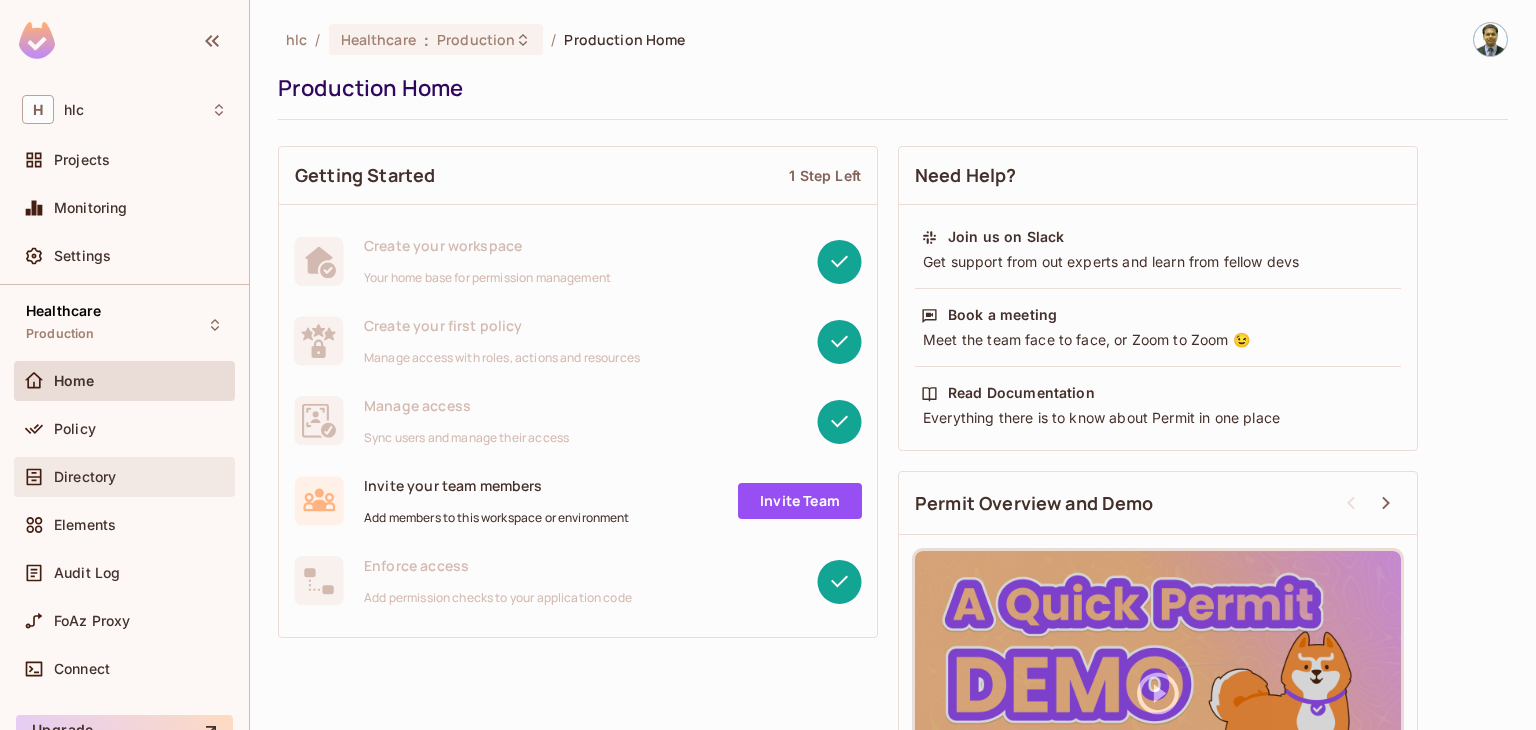 click on "Directory" at bounding box center (124, 477) 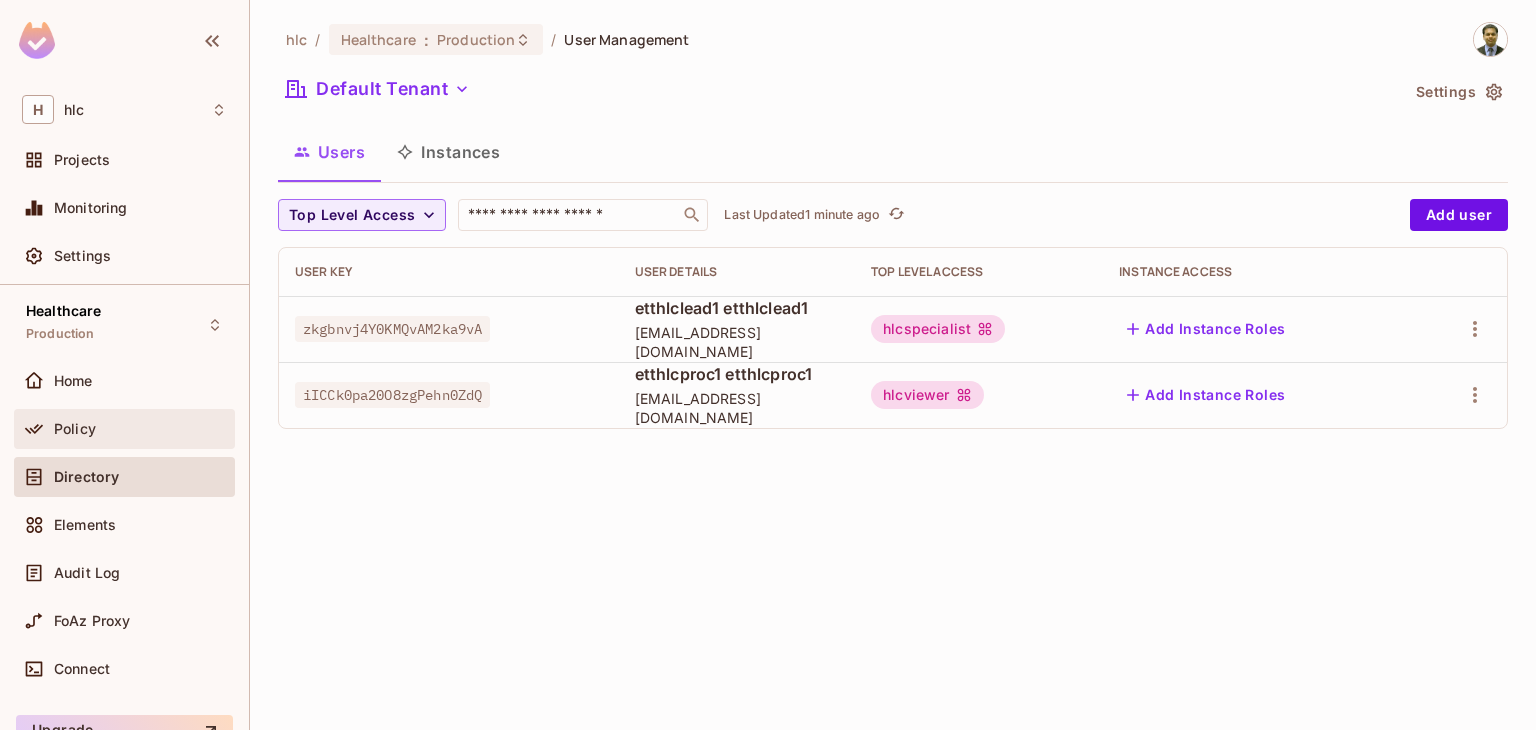 click on "Policy" at bounding box center [124, 429] 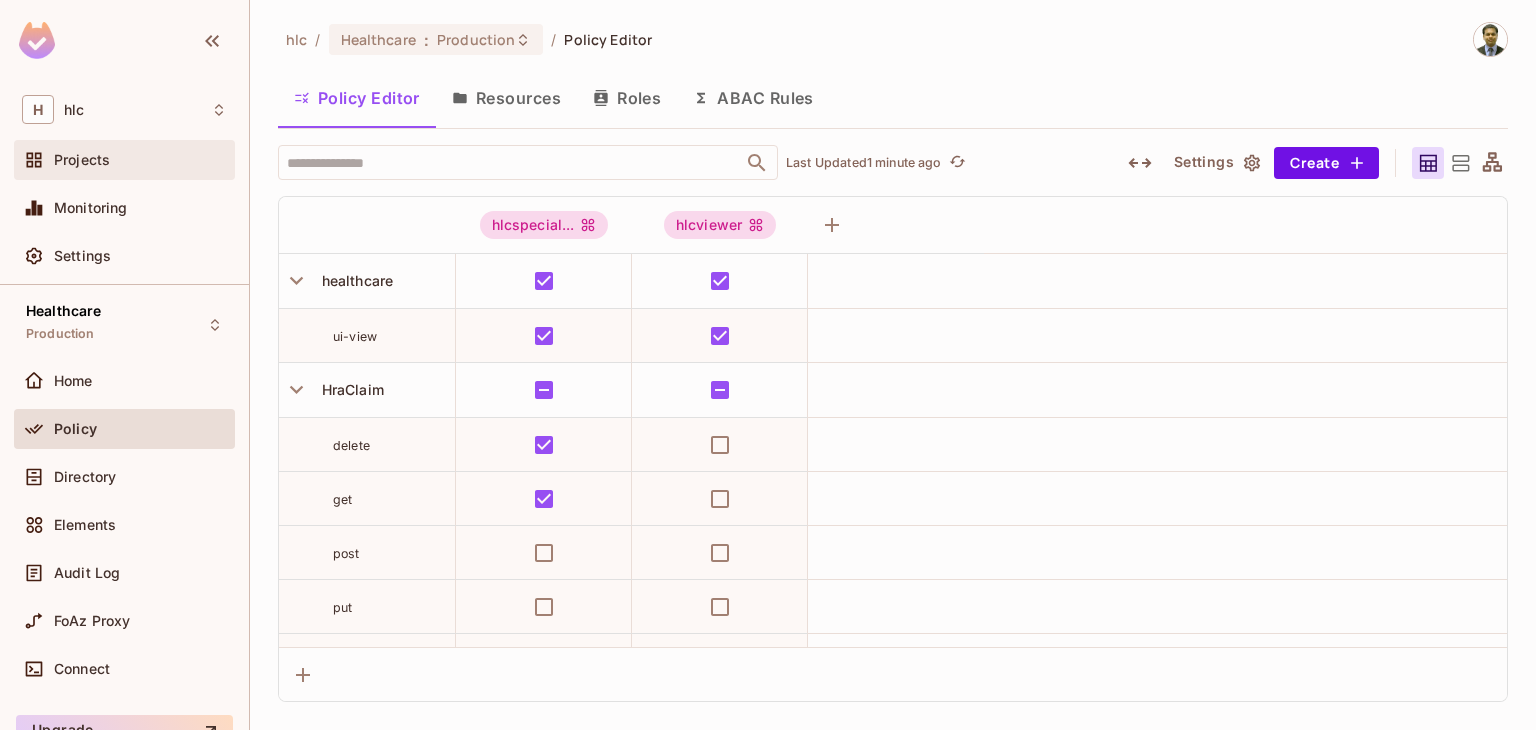 click on "Projects" at bounding box center [82, 160] 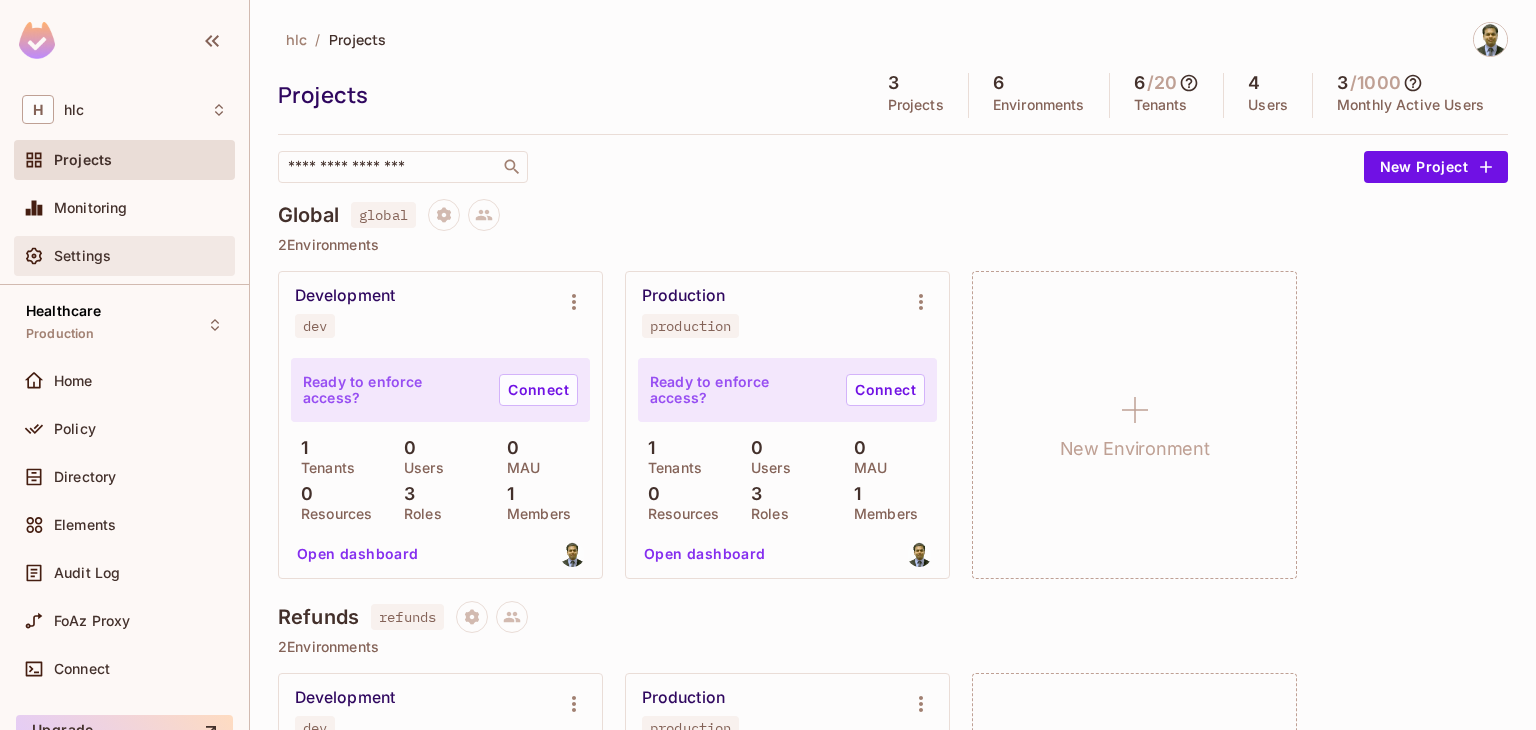 click on "Settings" at bounding box center [82, 256] 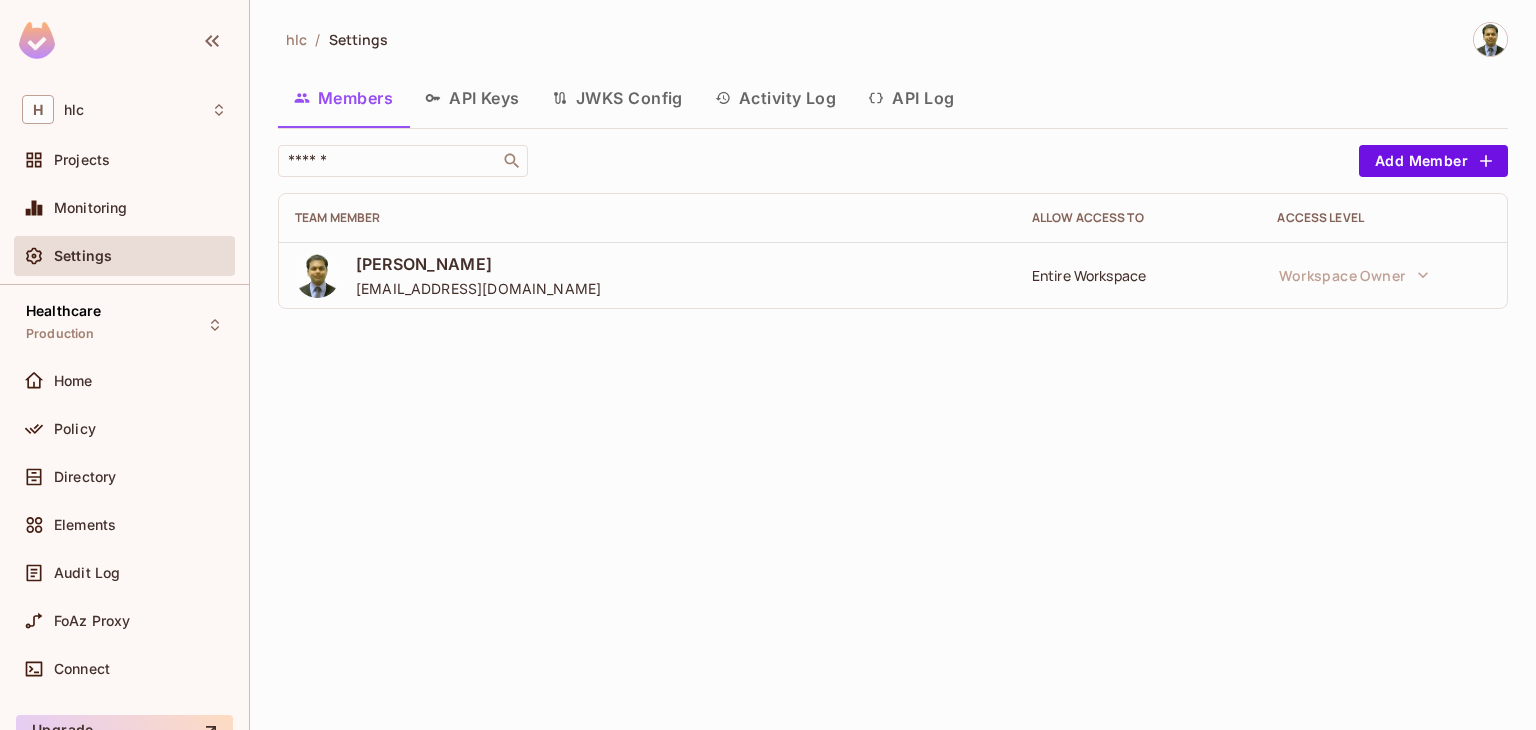click on "API Keys" at bounding box center [472, 98] 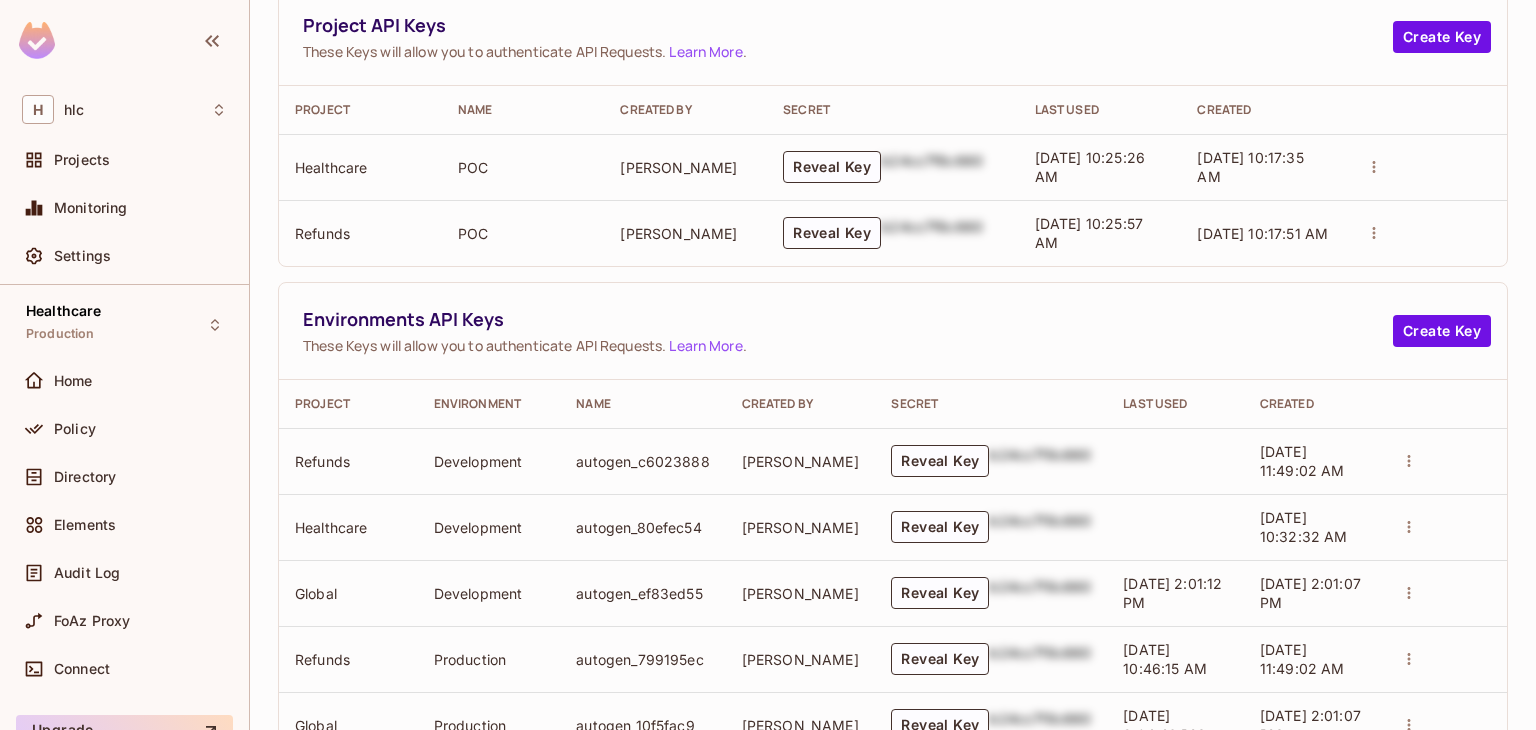 scroll, scrollTop: 537, scrollLeft: 0, axis: vertical 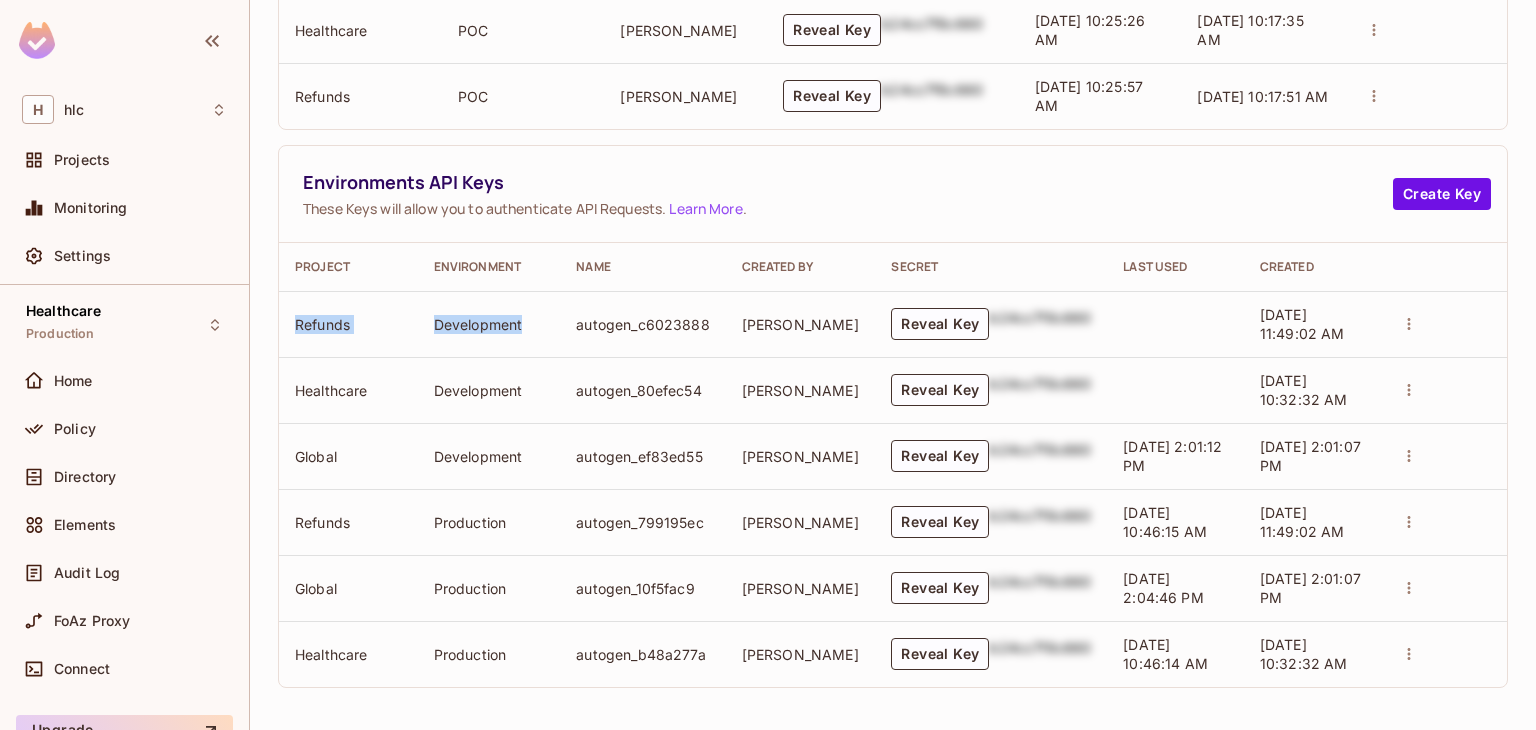 drag, startPoint x: 289, startPoint y: 321, endPoint x: 520, endPoint y: 330, distance: 231.17526 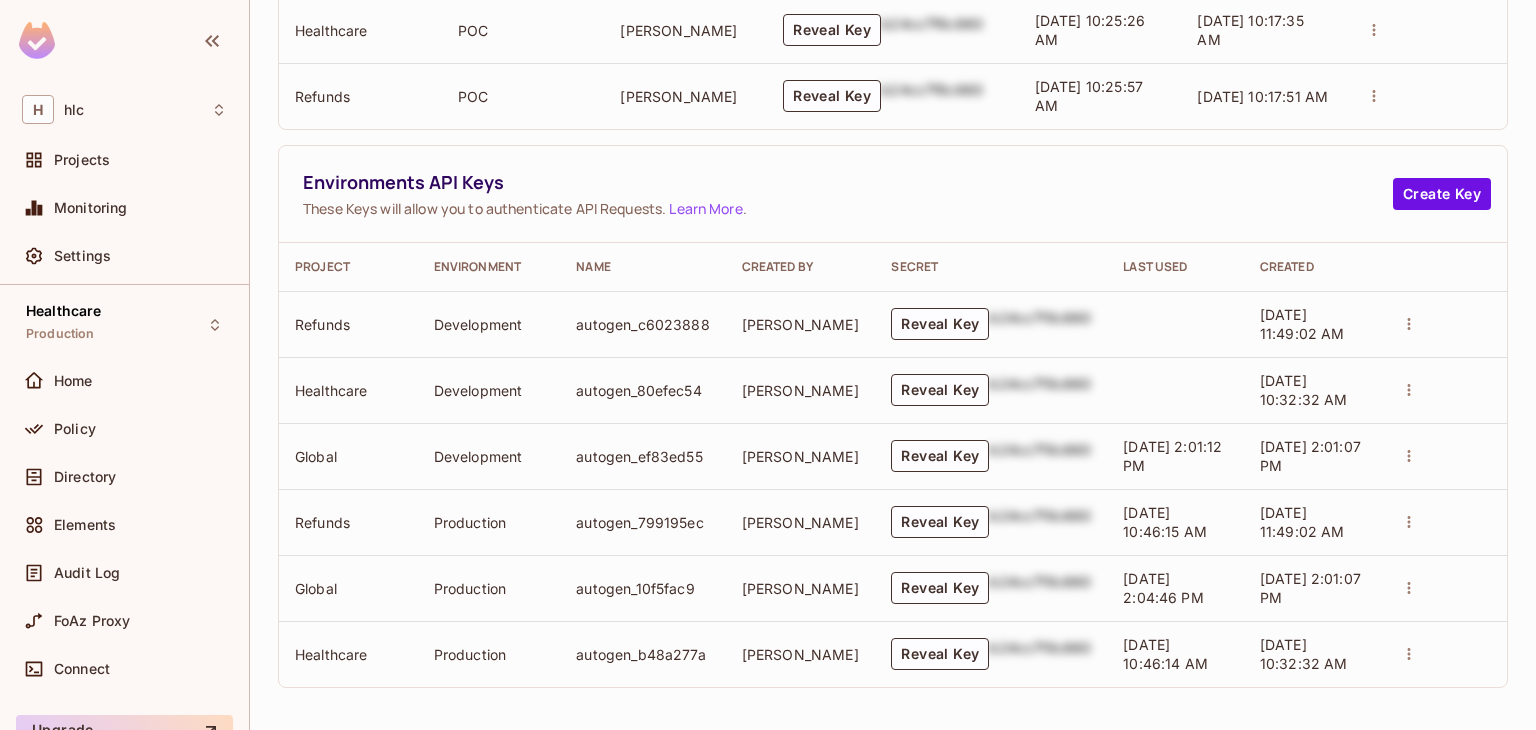 click on "hlc / Settings Members API Keys JWKS Config Activity Log API Log Organization API Keys These Keys will allow you to authenticate API Requests.   Learn More . Create Key Name Created By Secret Last Used Created docker Tanmoy Mandal Reveal Key b24cc7f8c660 07/01/2025 2:56:25 PM Project API Keys These Keys will allow you to authenticate API Requests.   Learn More . Create Key Project Name Created By Secret Last Used Created Healthcare POC Tanmoy Mandal Reveal Key b24cc7f8c660 07/02/2025 10:25:26 AM 07/02/2025 10:17:35 AM Refunds POC Tanmoy Mandal Reveal Key b24cc7f8c660 07/02/2025 10:25:57 AM 07/02/2025 10:17:51 AM Environments API Keys These Keys will allow you to authenticate API Requests.   Learn More . Create Key Project Environment Name Created By Secret Last Used Created Refunds Development autogen_c6023888 Tanmoy Mandal Reveal Key b24cc7f8c660 05/02/2025 11:49:02 AM Healthcare Development autogen_80efec54 Tanmoy Mandal Reveal Key b24cc7f8c660 04/30/2025 10:32:32 AM Global Development autogen_ef83ed55" at bounding box center (893, 365) 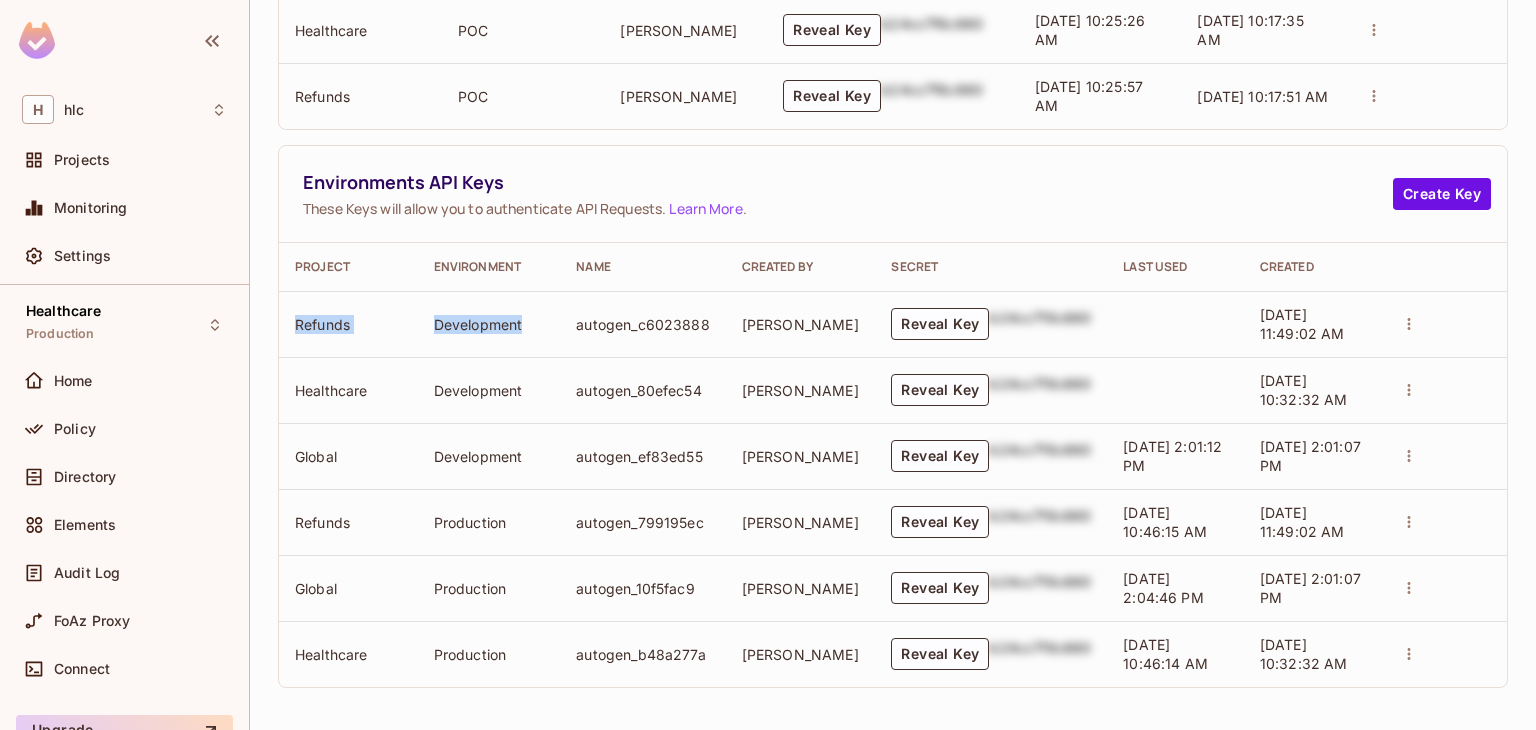 drag, startPoint x: 286, startPoint y: 326, endPoint x: 532, endPoint y: 333, distance: 246.09958 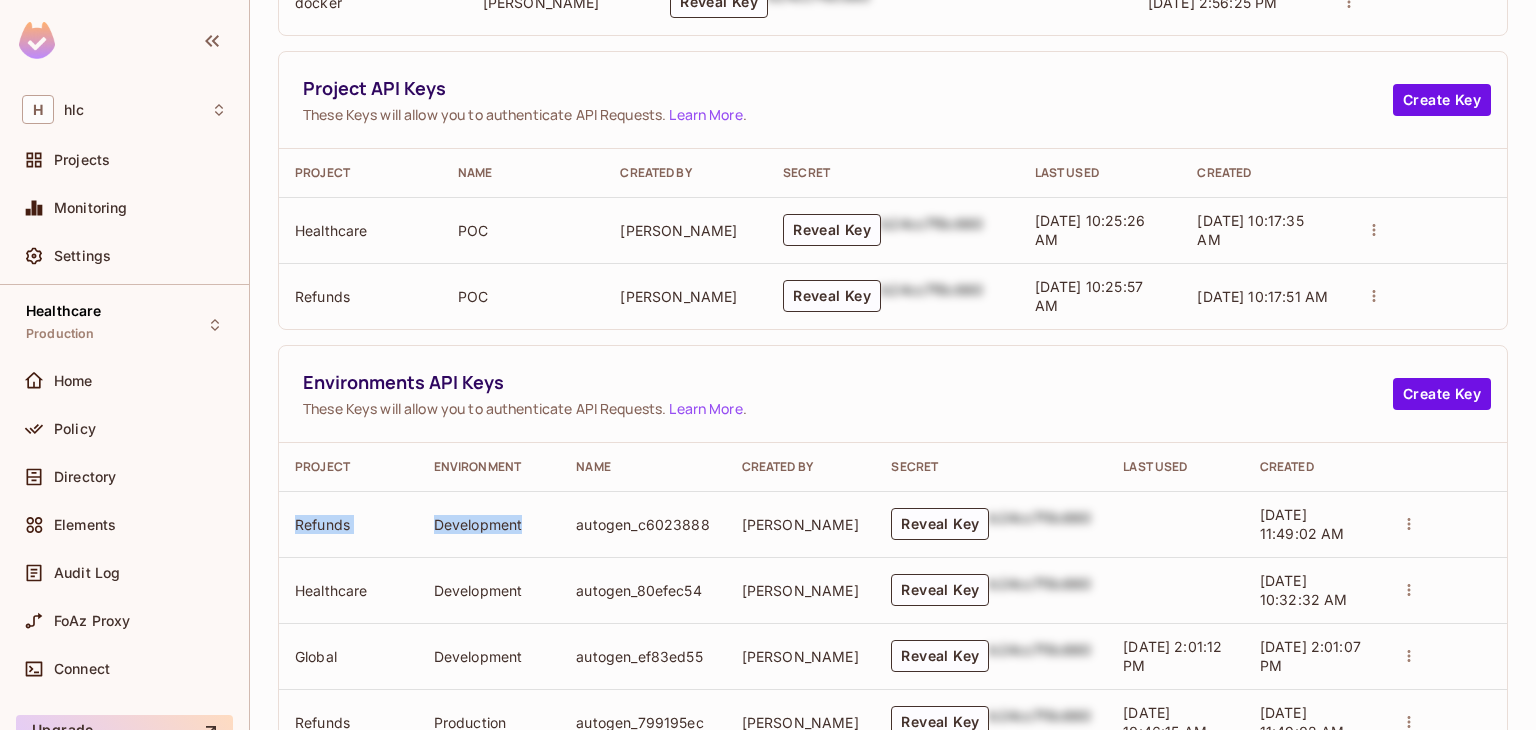 scroll, scrollTop: 137, scrollLeft: 0, axis: vertical 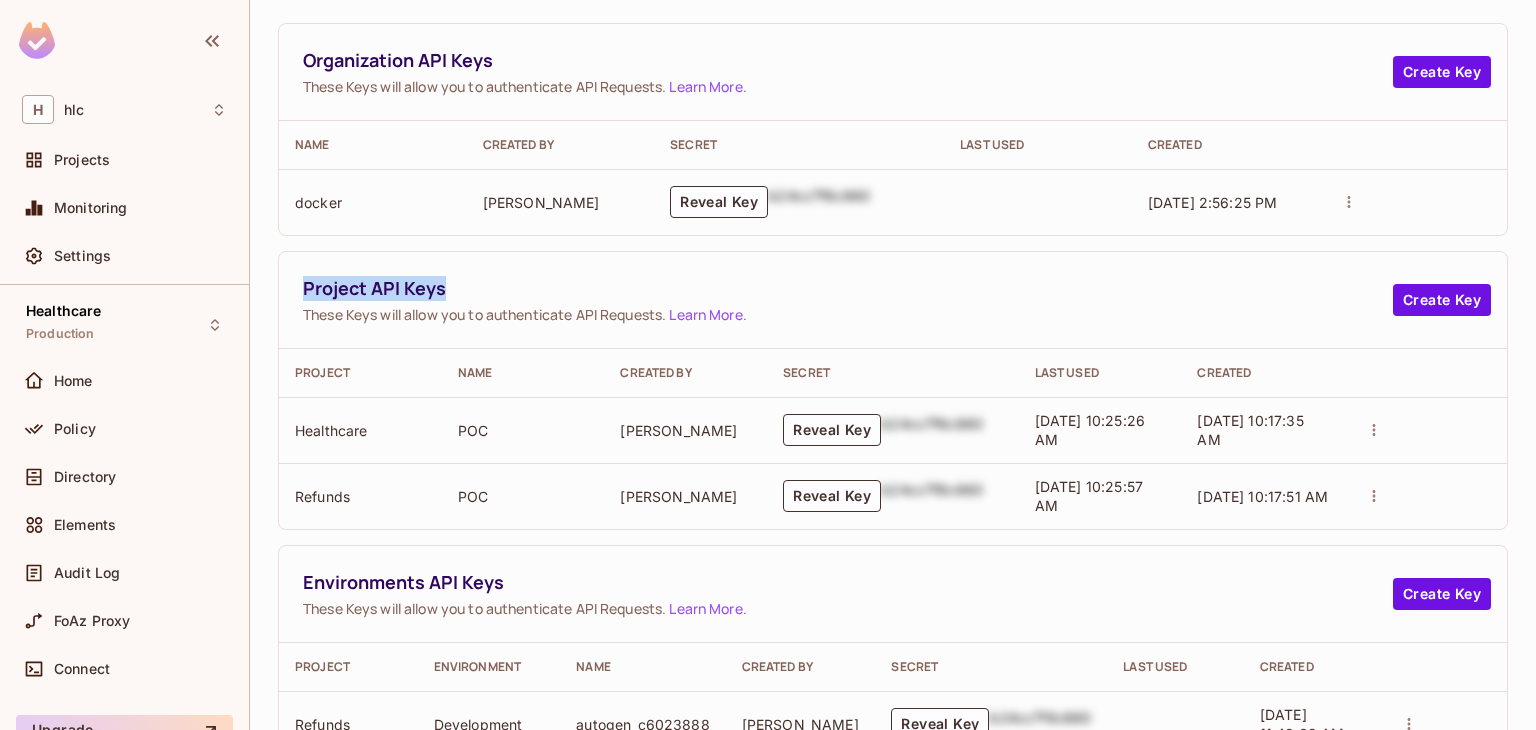 drag, startPoint x: 460, startPoint y: 289, endPoint x: 307, endPoint y: 291, distance: 153.01308 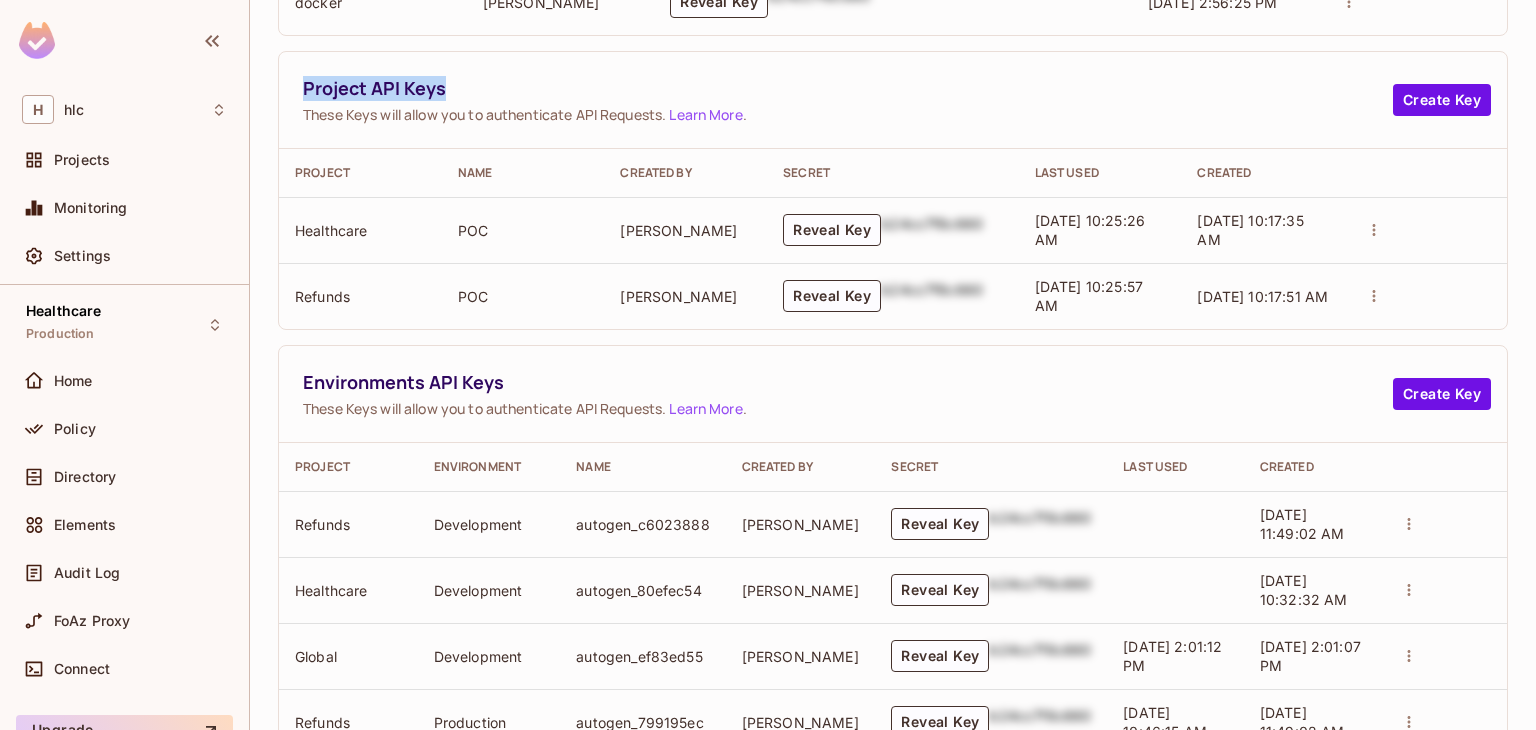 scroll, scrollTop: 437, scrollLeft: 0, axis: vertical 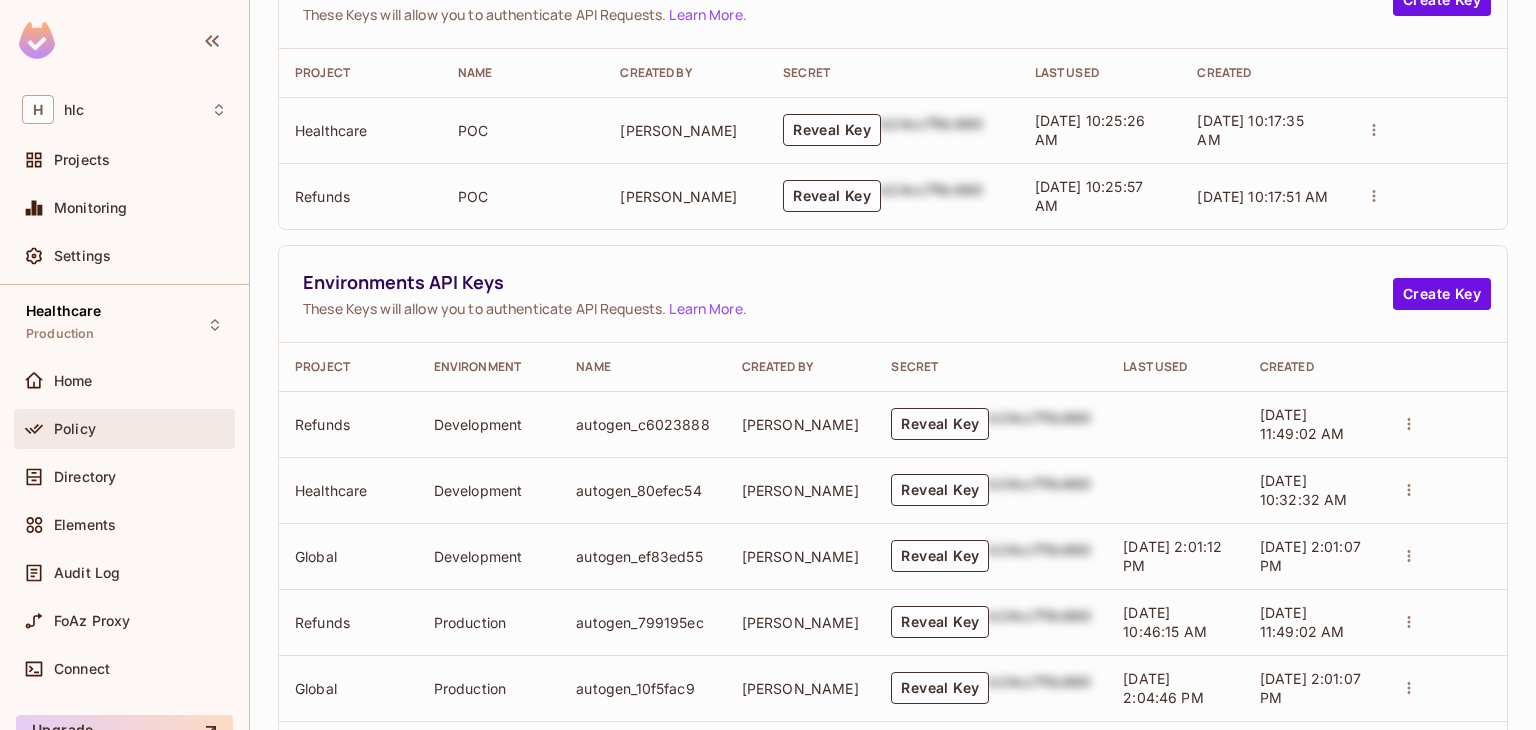 click on "Policy" at bounding box center [75, 429] 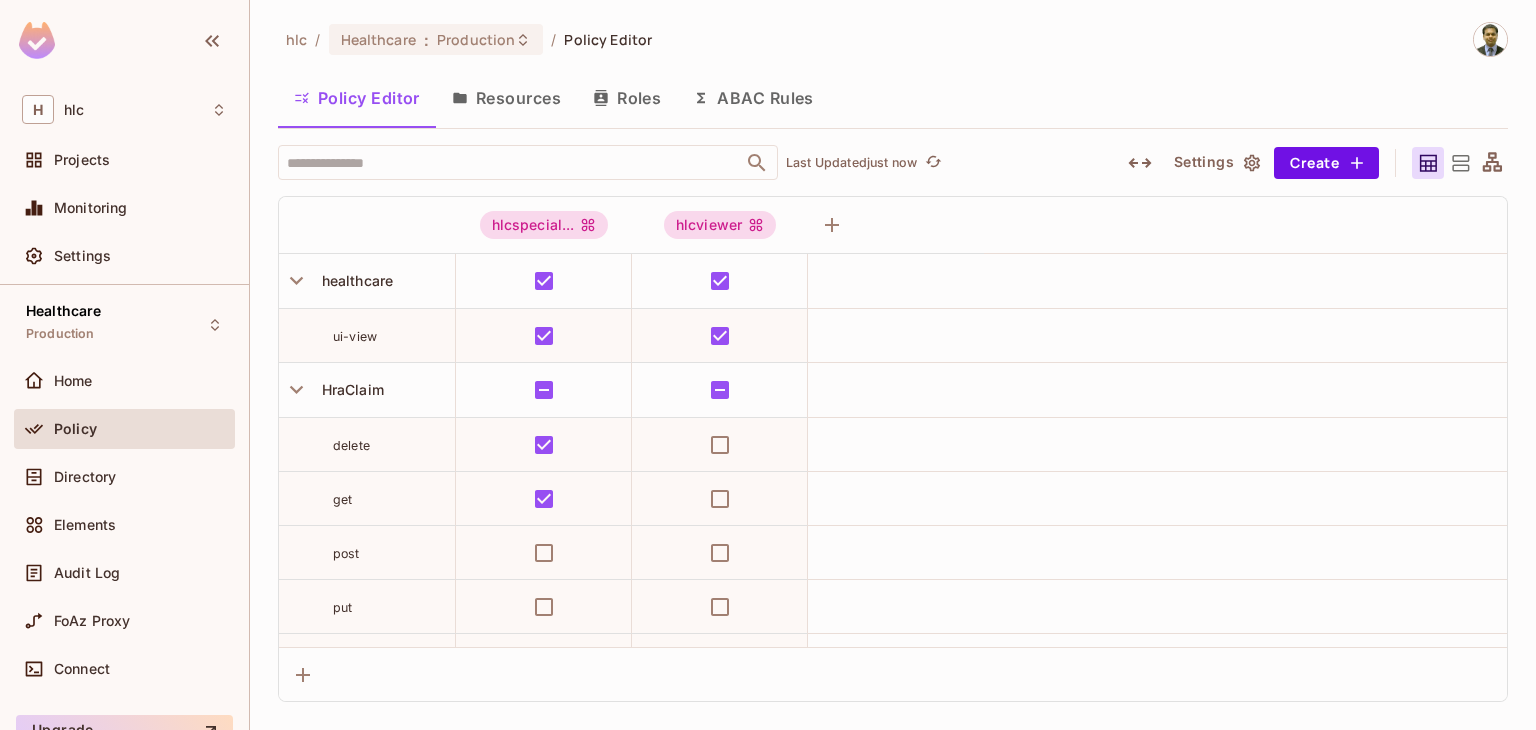 scroll, scrollTop: 0, scrollLeft: 0, axis: both 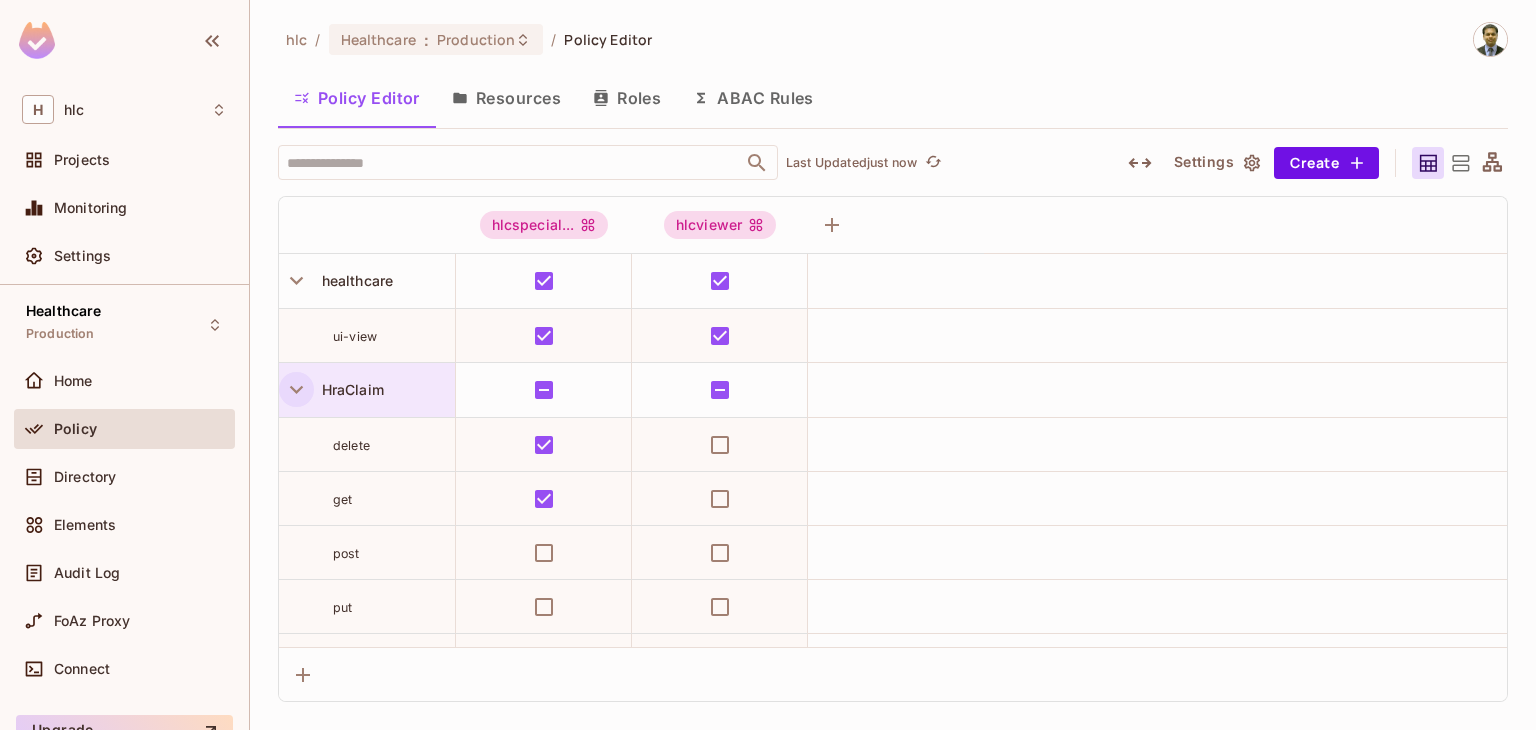 click 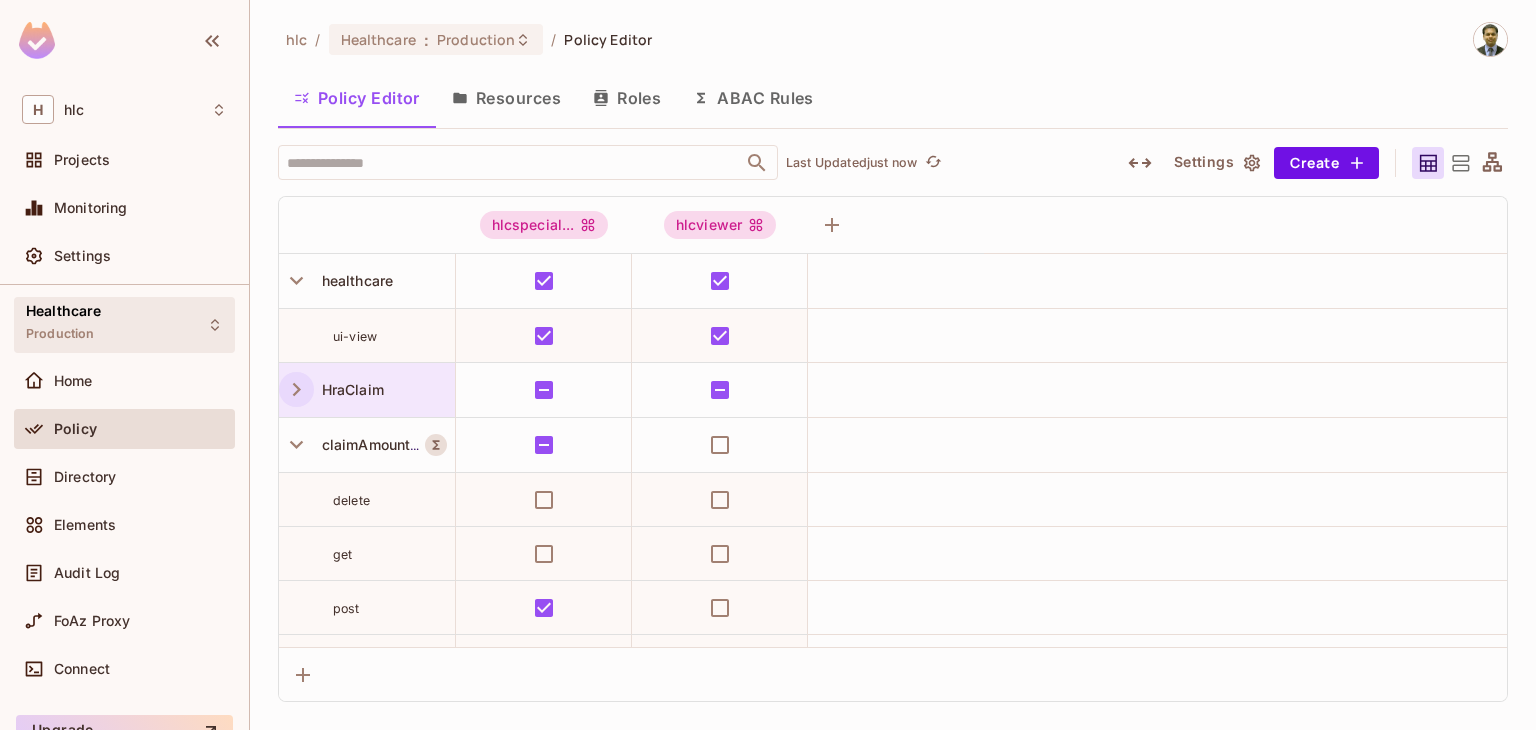 click on "Production" at bounding box center [60, 334] 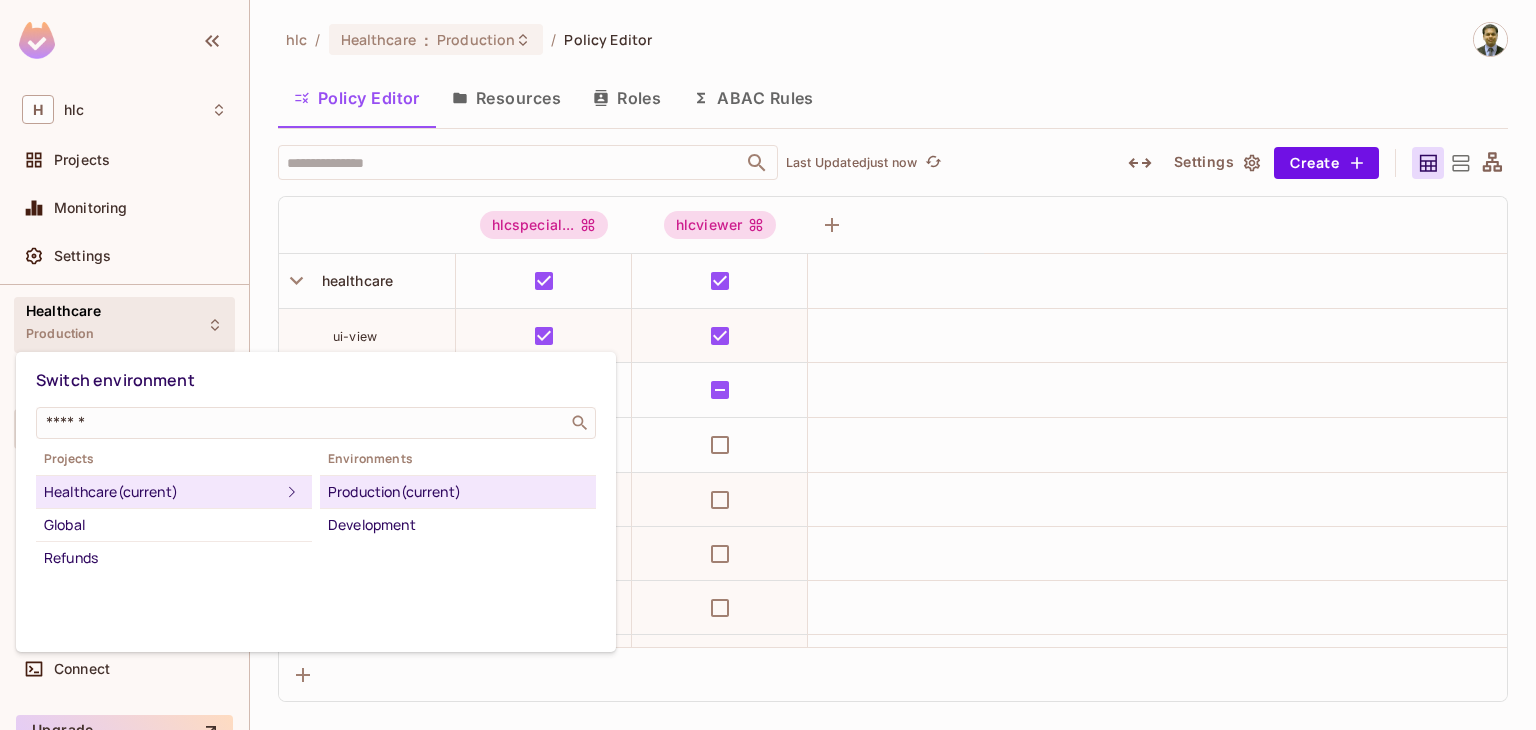 click at bounding box center (768, 365) 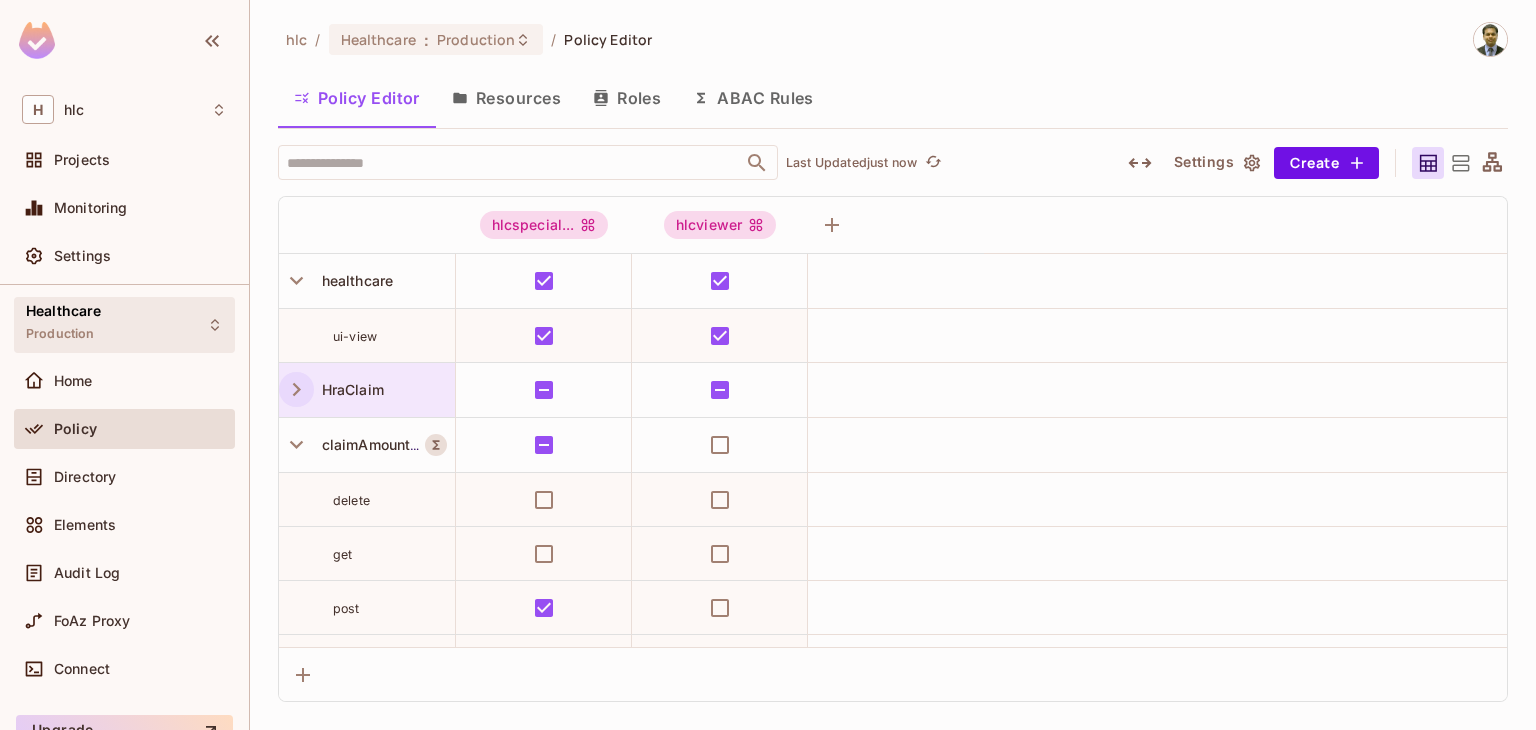 click on "Healthcare" at bounding box center (64, 311) 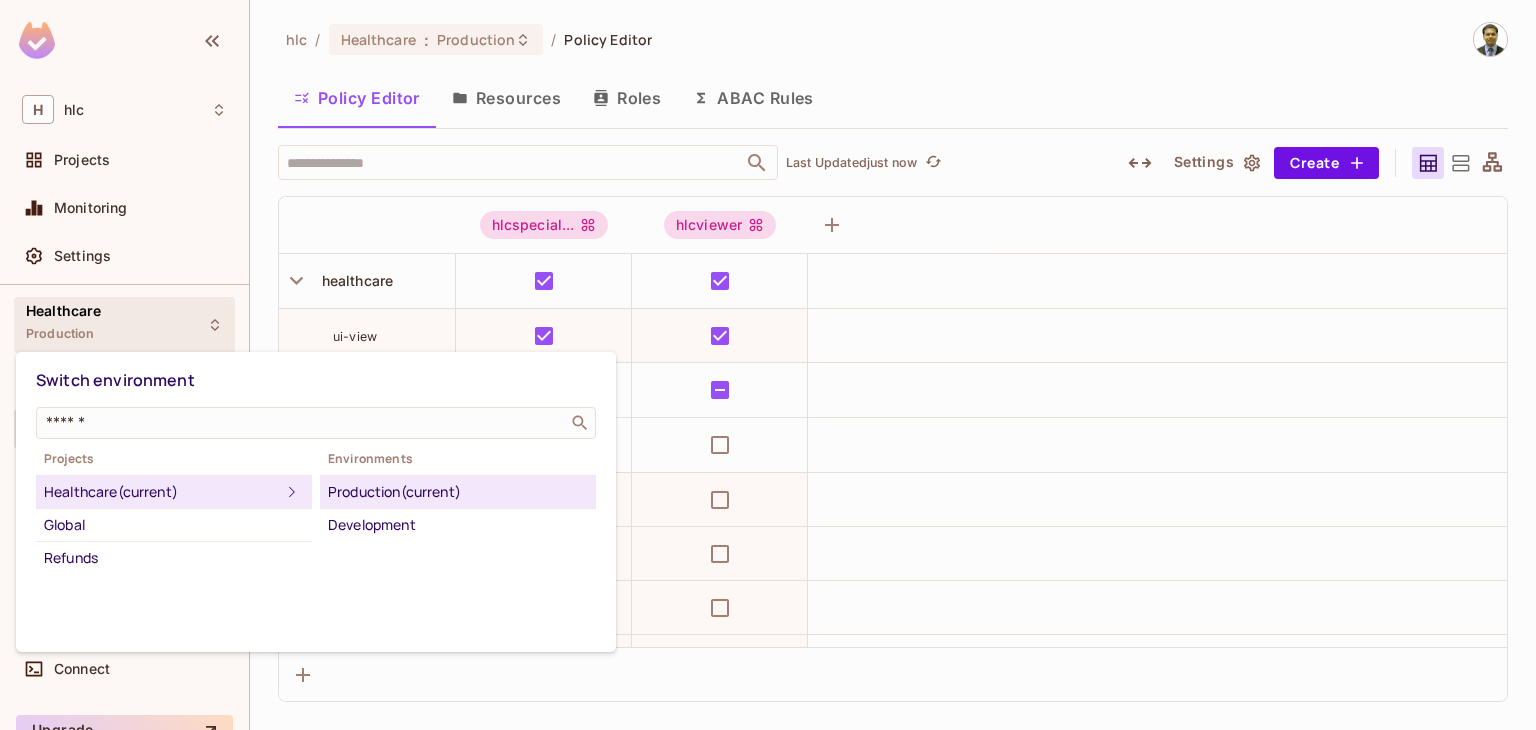 click at bounding box center [768, 365] 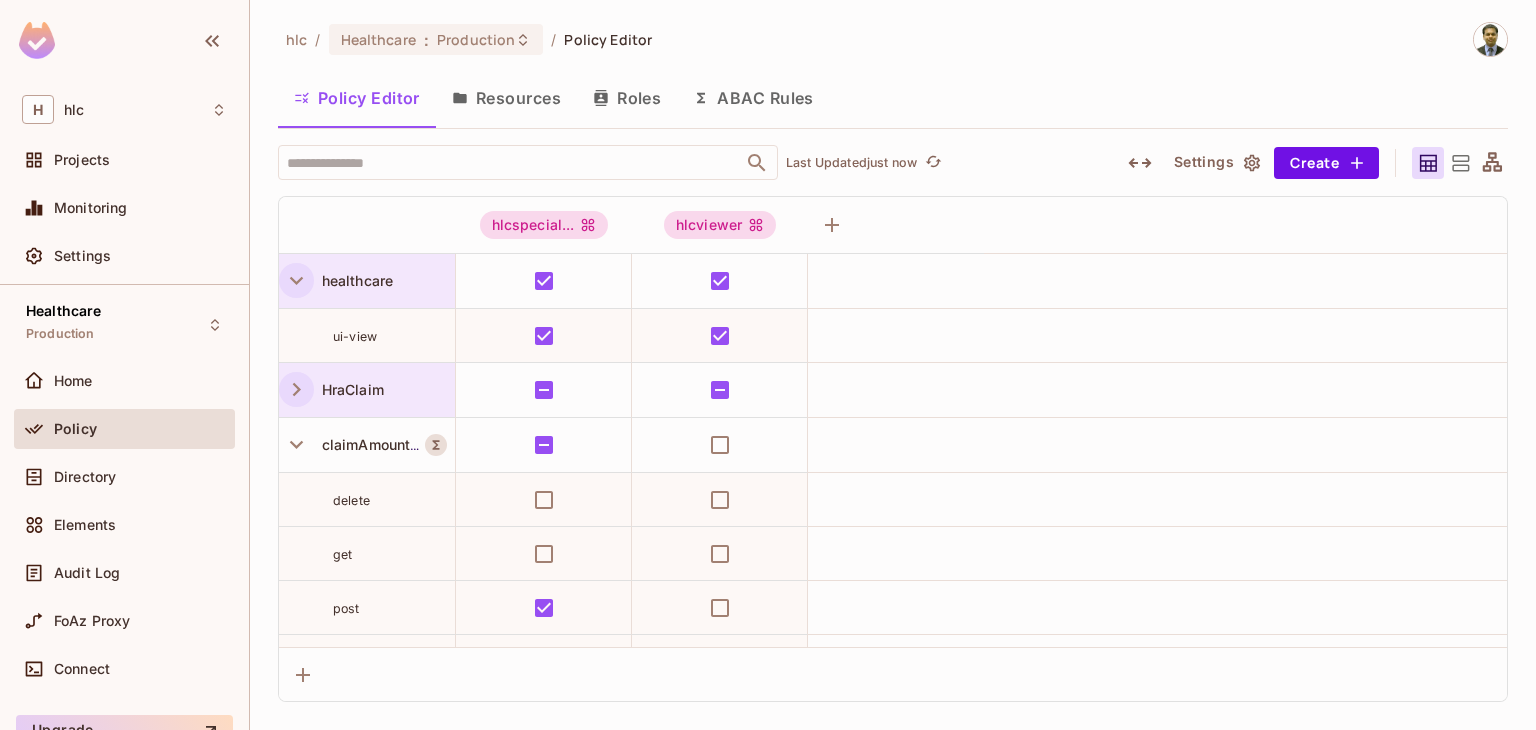 click 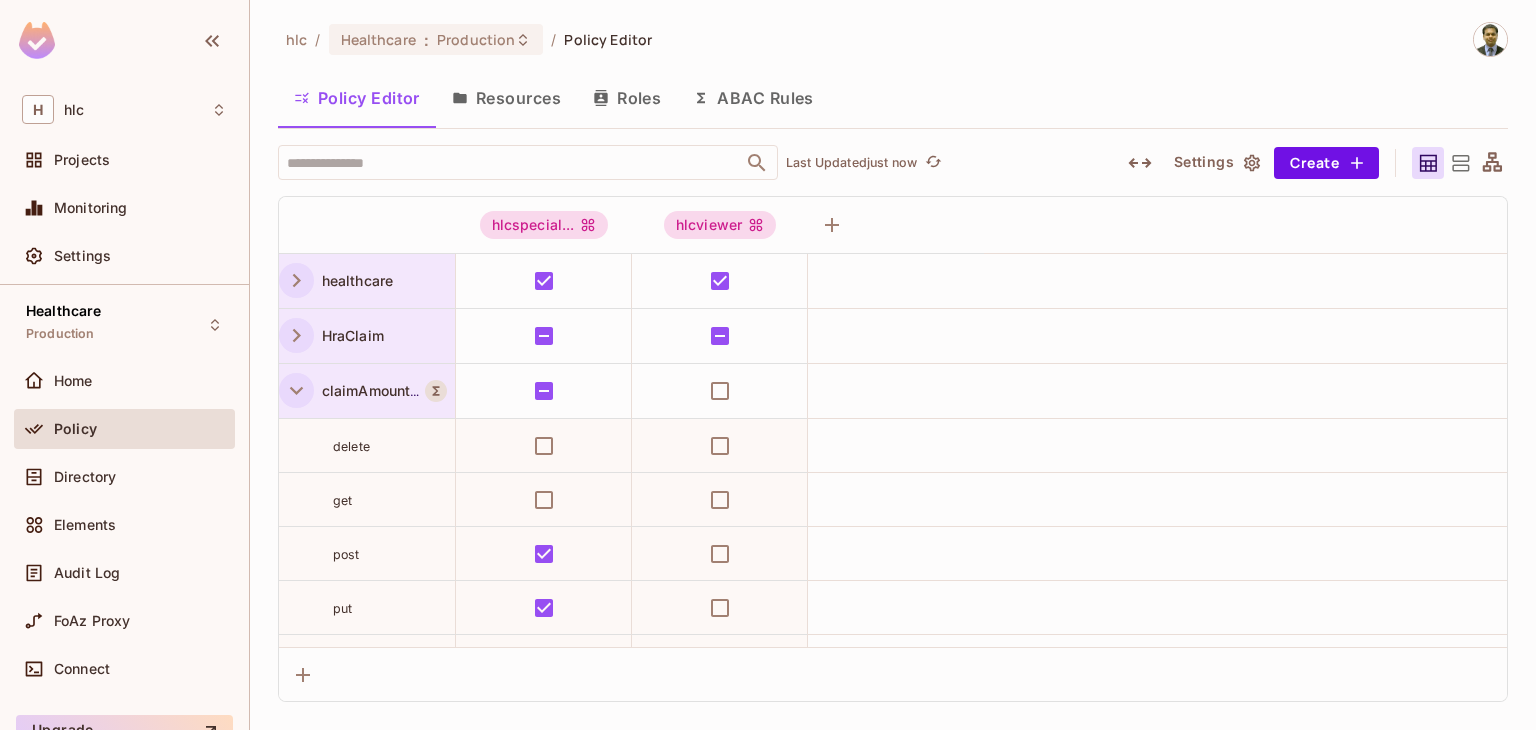 click 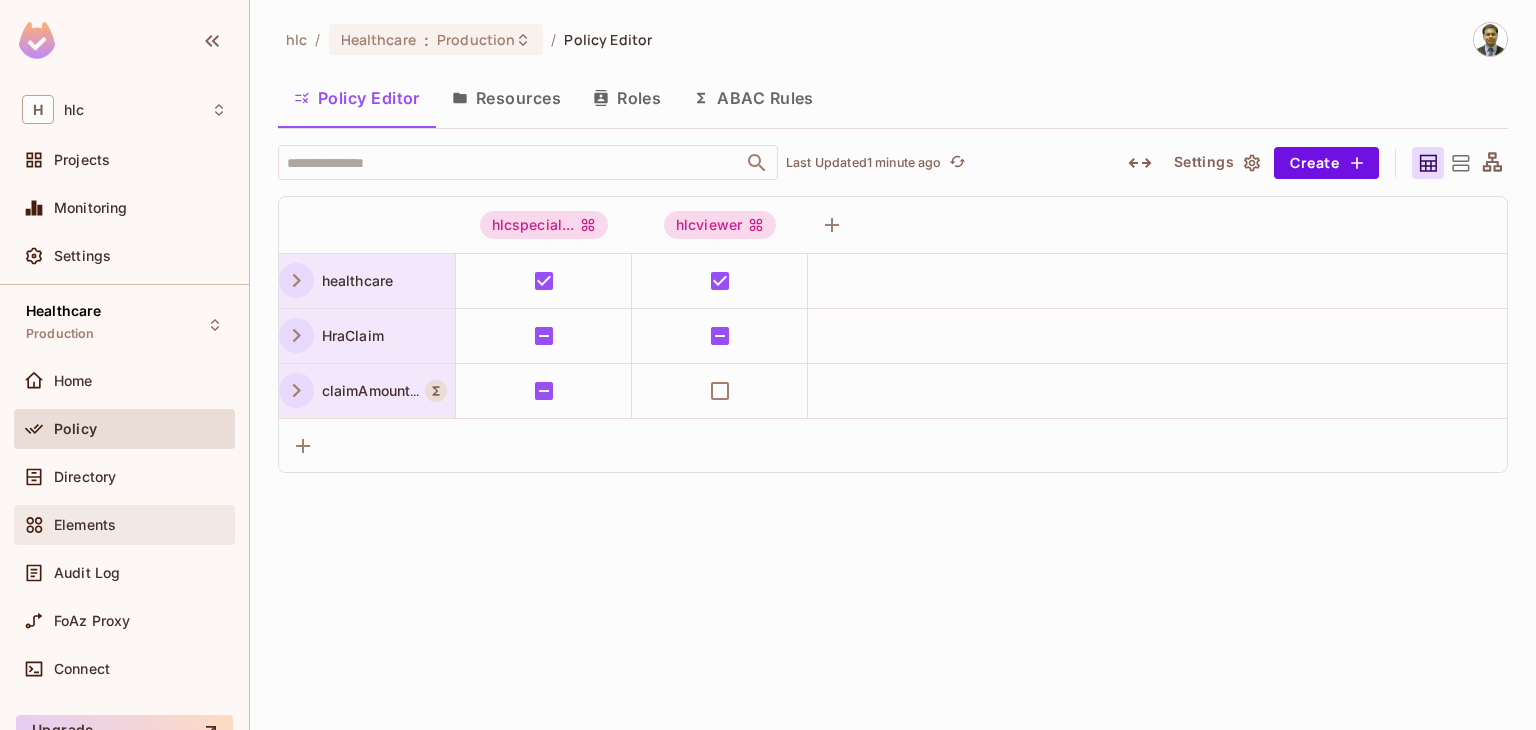 click on "Elements" at bounding box center (85, 525) 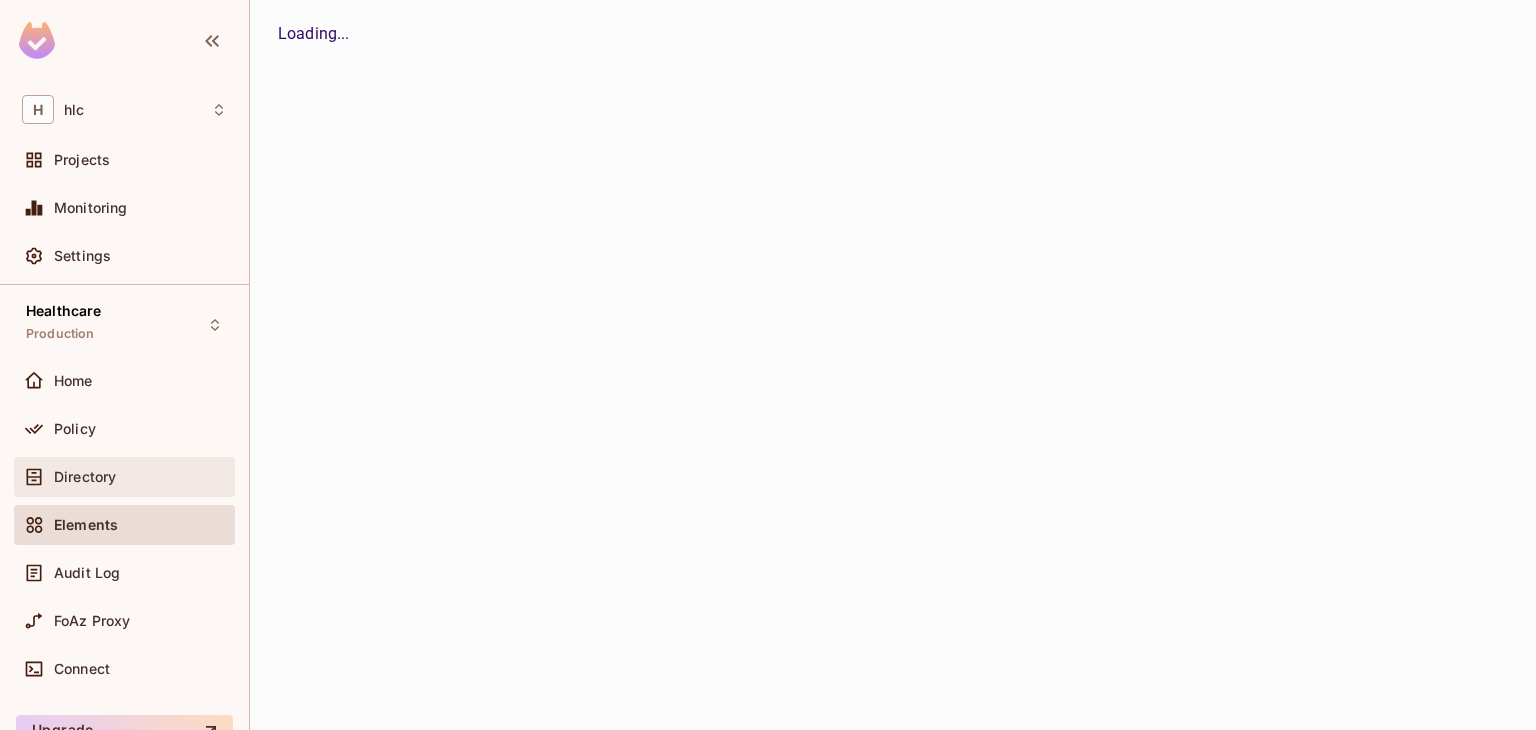 click on "Directory" at bounding box center (85, 477) 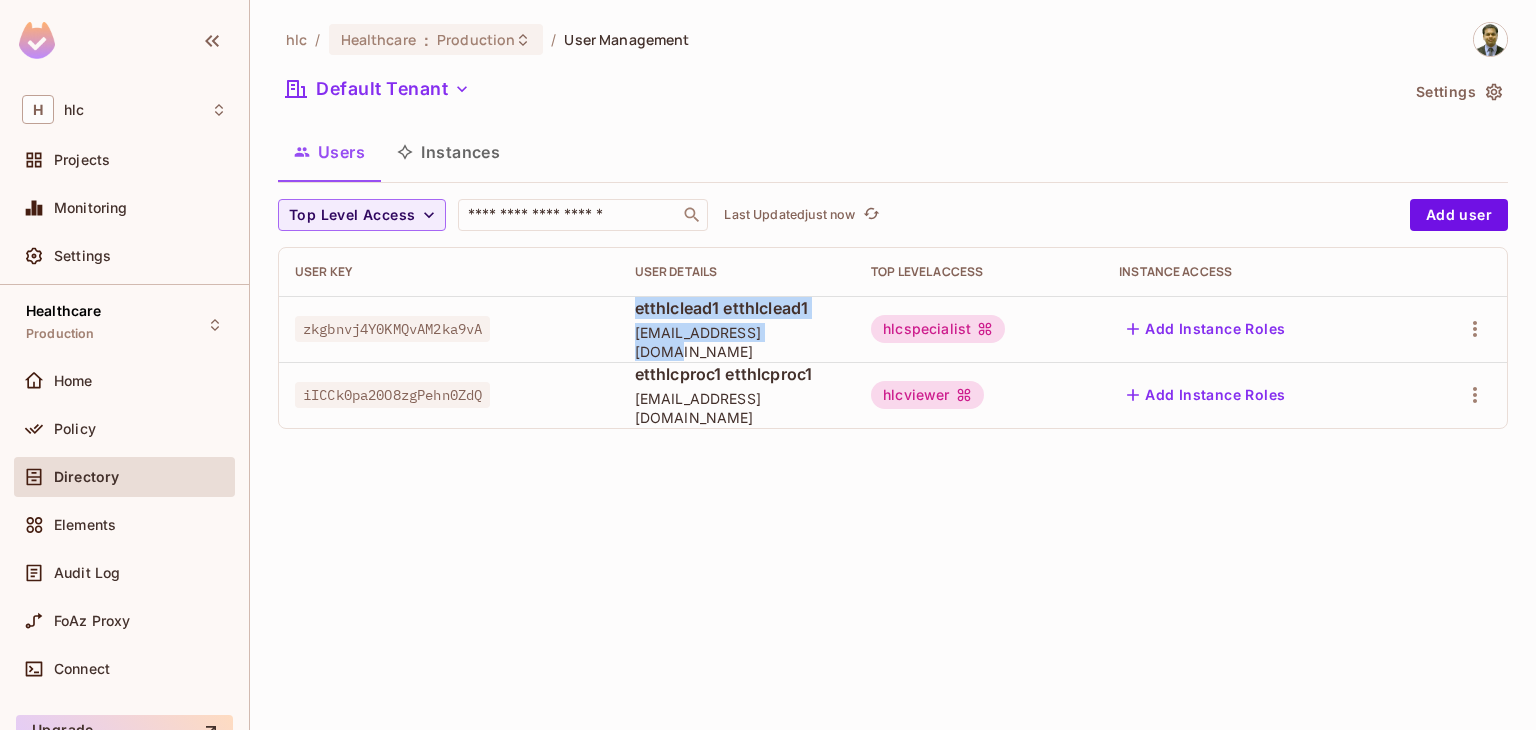 drag, startPoint x: 792, startPoint y: 348, endPoint x: 599, endPoint y: 315, distance: 195.80092 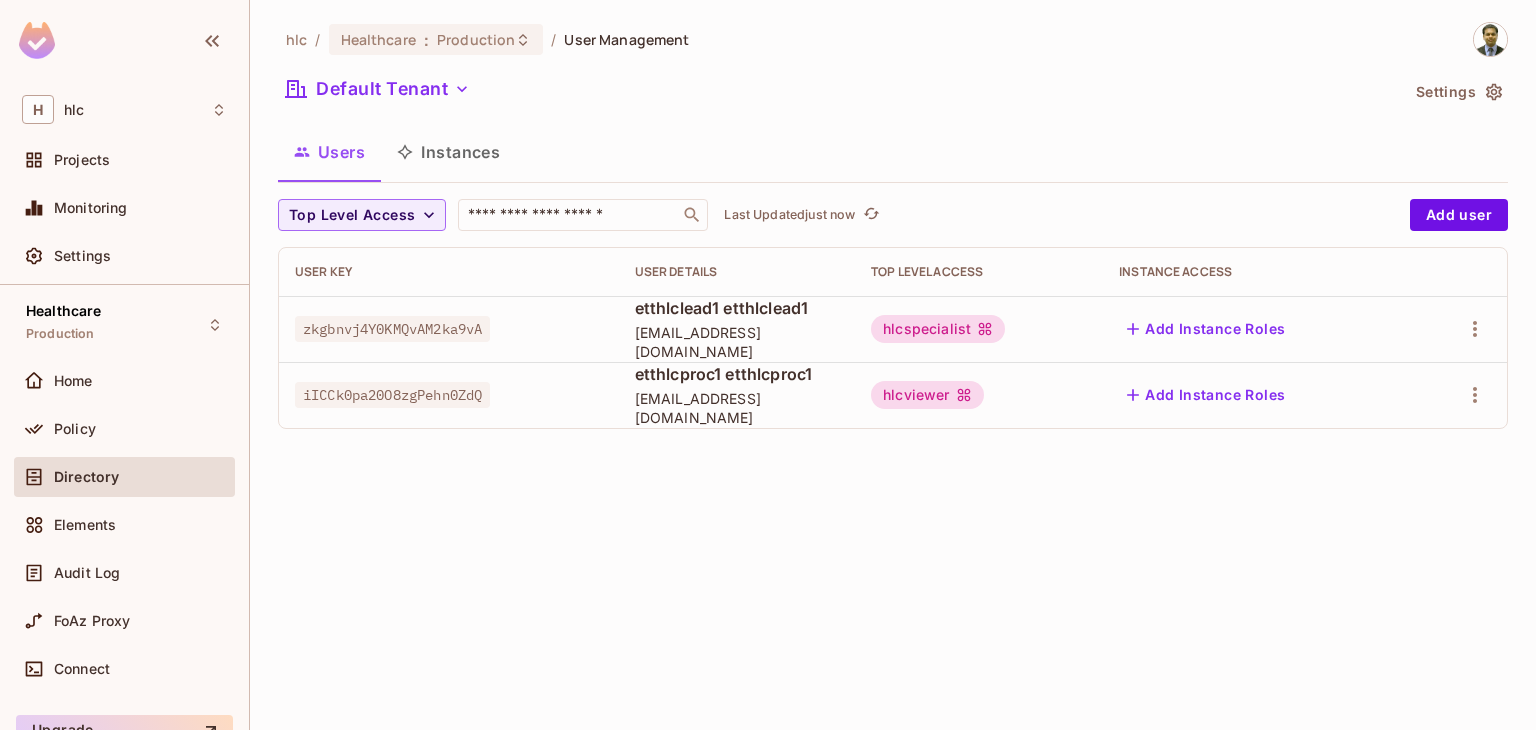 click on "hlc / Healthcare : Production / User Management Default Tenant Settings Users Instances Top Level Access ​ Last Updated  just now Add user User Key User Details Top Level Access Instance Access zkgbnvj4Y0KMQvAM2ka9vA etthlclead1 etthlclead1 etthlclead1@test.com hlcspecialist Add Instance Roles iICCk0pa20O8zgPehn0ZdQ etthlcproc1 etthlcproc1 etthlcproc1@test.com hlcviewer Add Instance Roles" at bounding box center [893, 365] 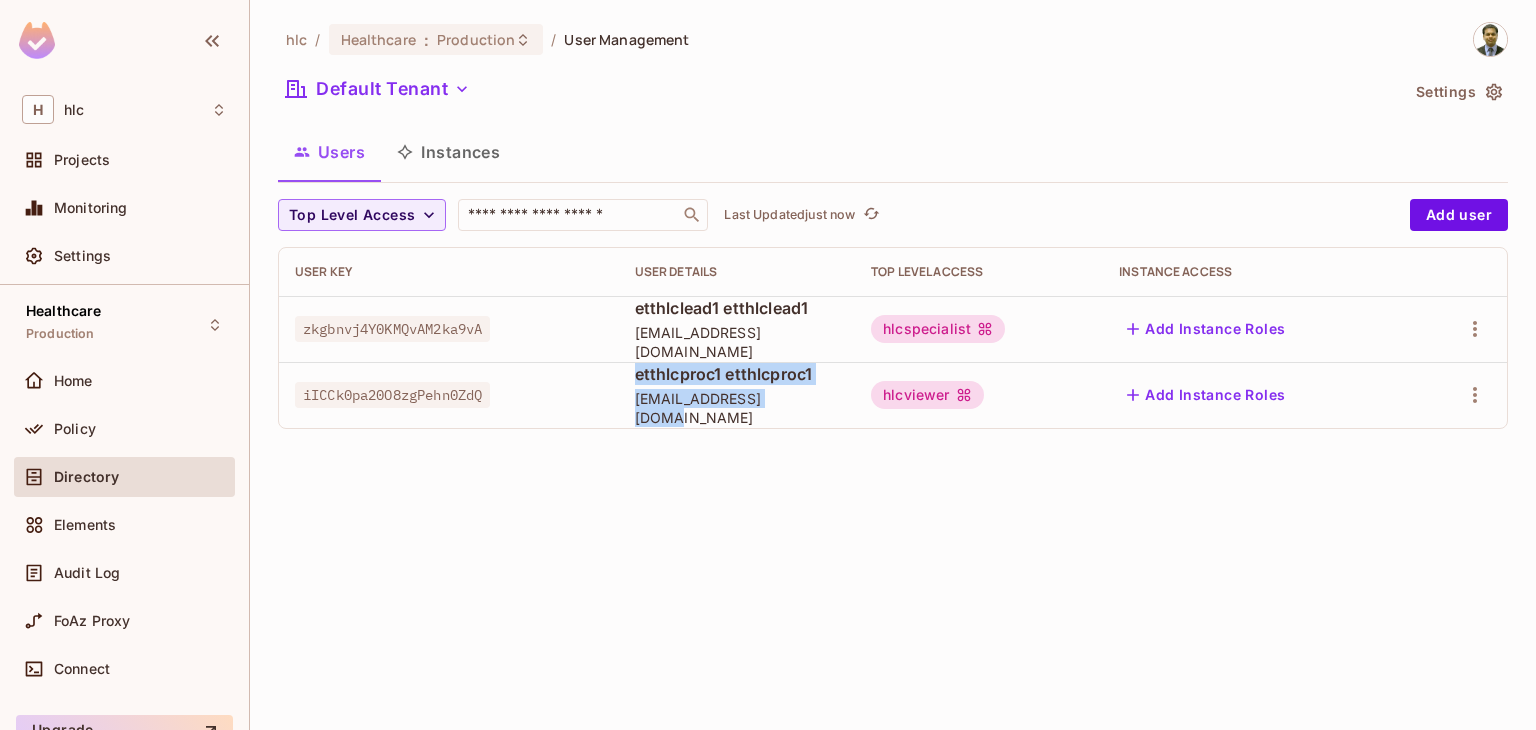 drag, startPoint x: 629, startPoint y: 377, endPoint x: 789, endPoint y: 485, distance: 193.03885 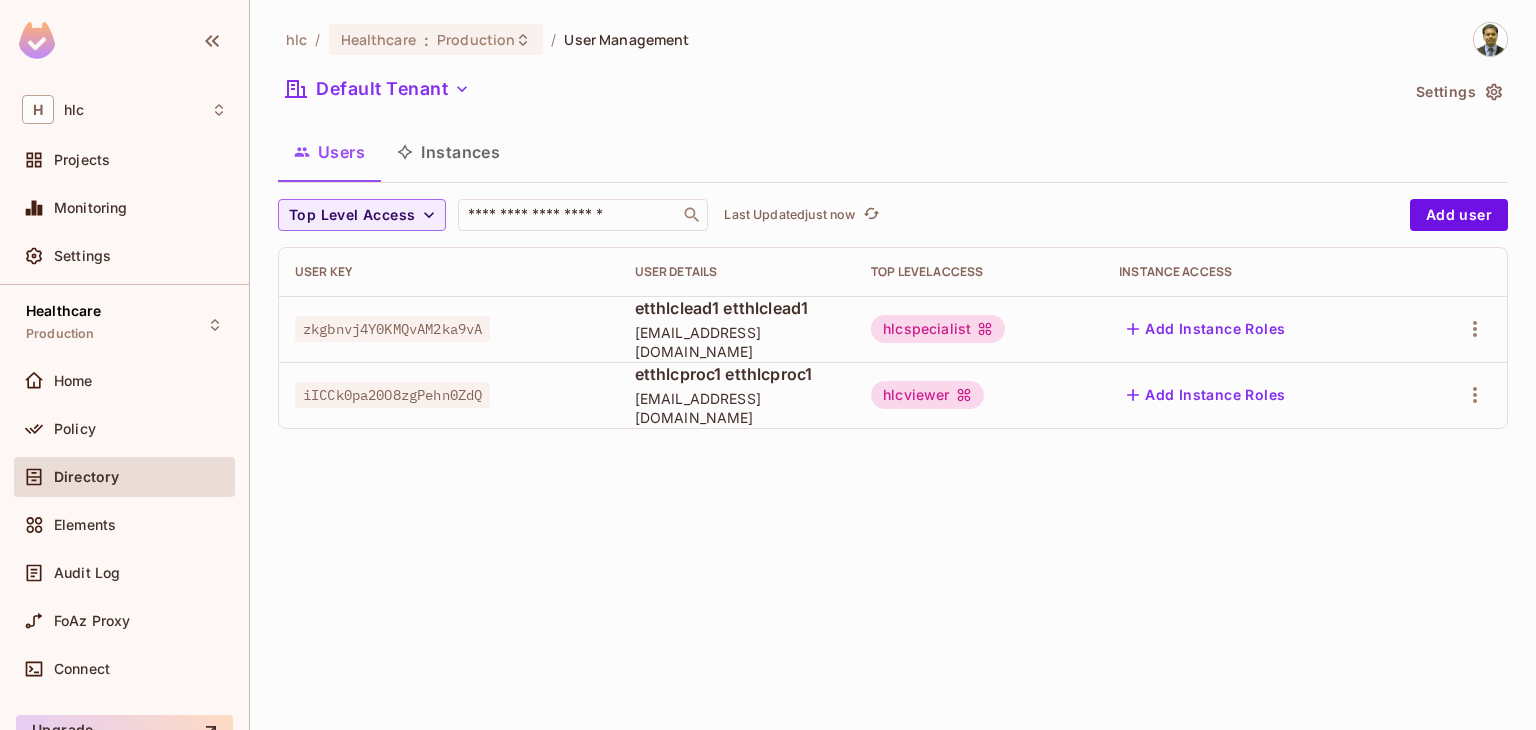 click on "hlc / Healthcare : Production / User Management Default Tenant Settings Users Instances Top Level Access ​ Last Updated  just now Add user User Key User Details Top Level Access Instance Access zkgbnvj4Y0KMQvAM2ka9vA etthlclead1 etthlclead1 etthlclead1@test.com hlcspecialist Add Instance Roles iICCk0pa20O8zgPehn0ZdQ etthlcproc1 etthlcproc1 etthlcproc1@test.com hlcviewer Add Instance Roles" at bounding box center (893, 365) 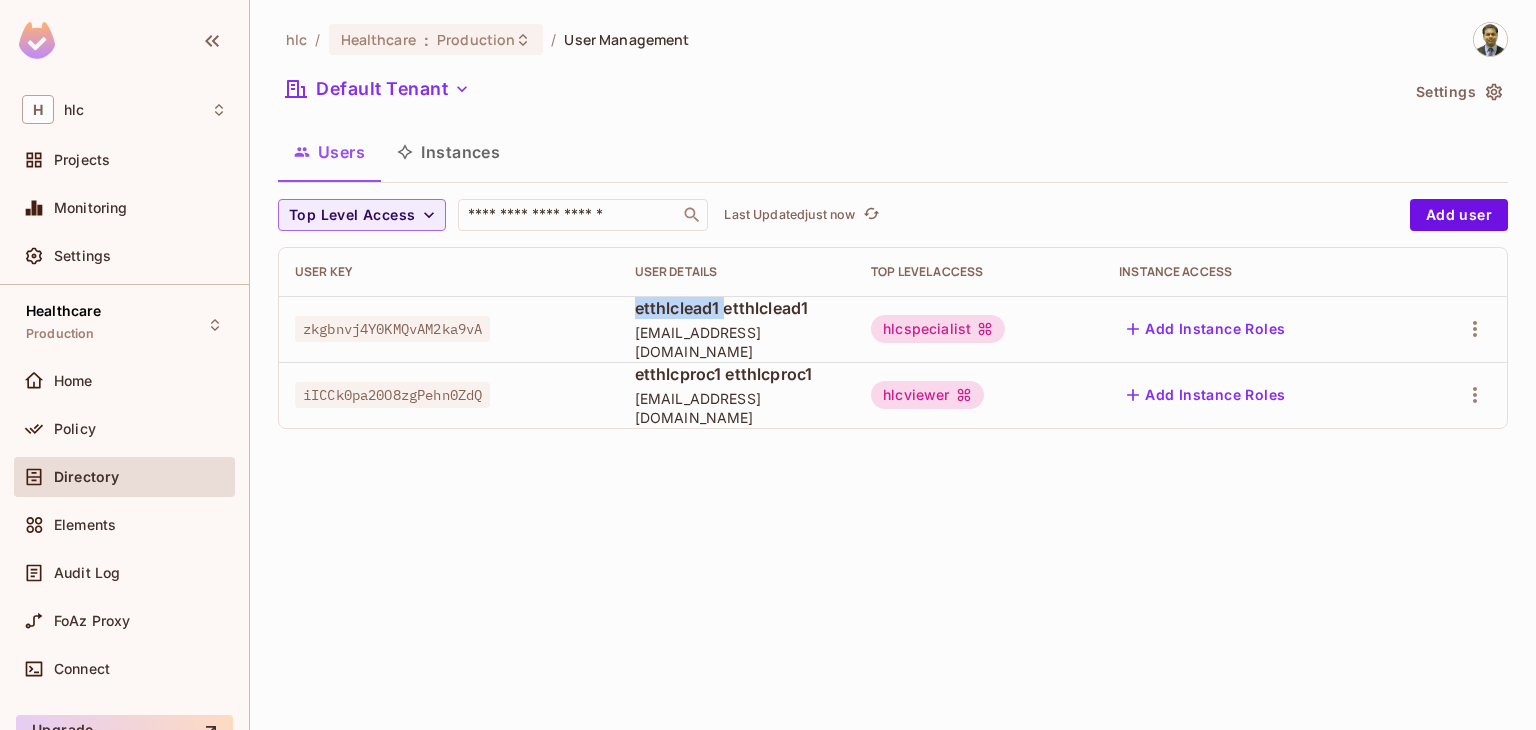 drag, startPoint x: 620, startPoint y: 320, endPoint x: 728, endPoint y: 313, distance: 108.226616 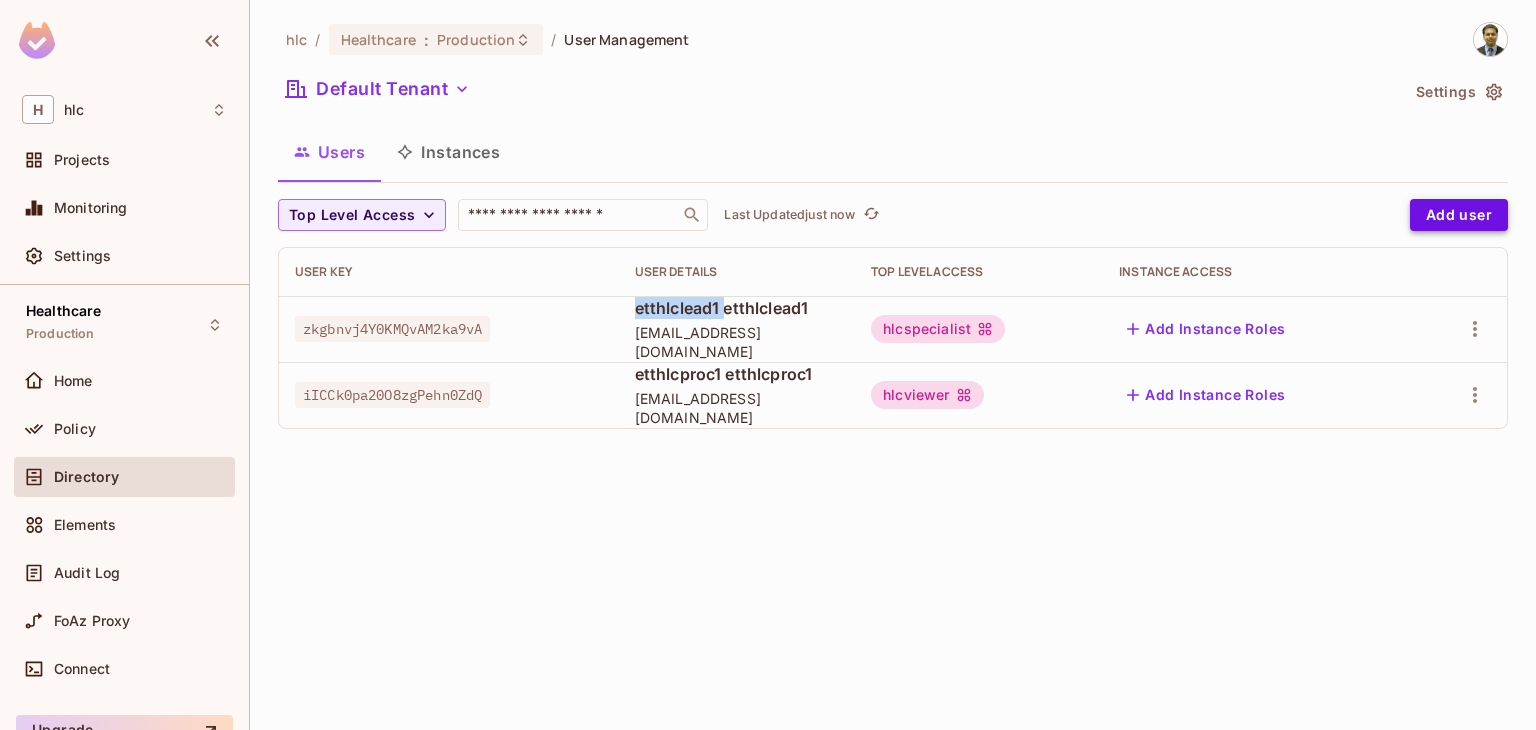 drag, startPoint x: 1481, startPoint y: 223, endPoint x: 1463, endPoint y: 223, distance: 18 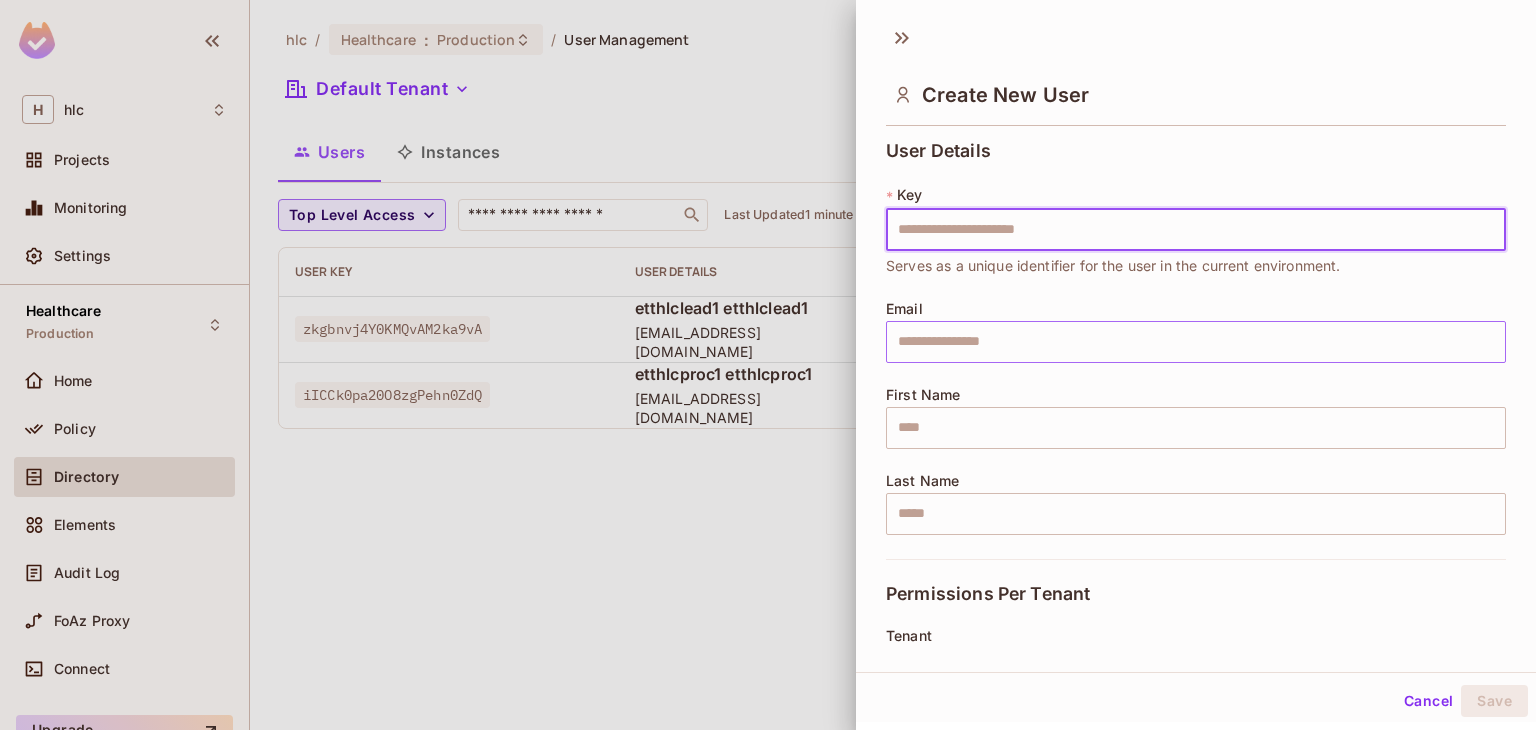 click at bounding box center (1196, 342) 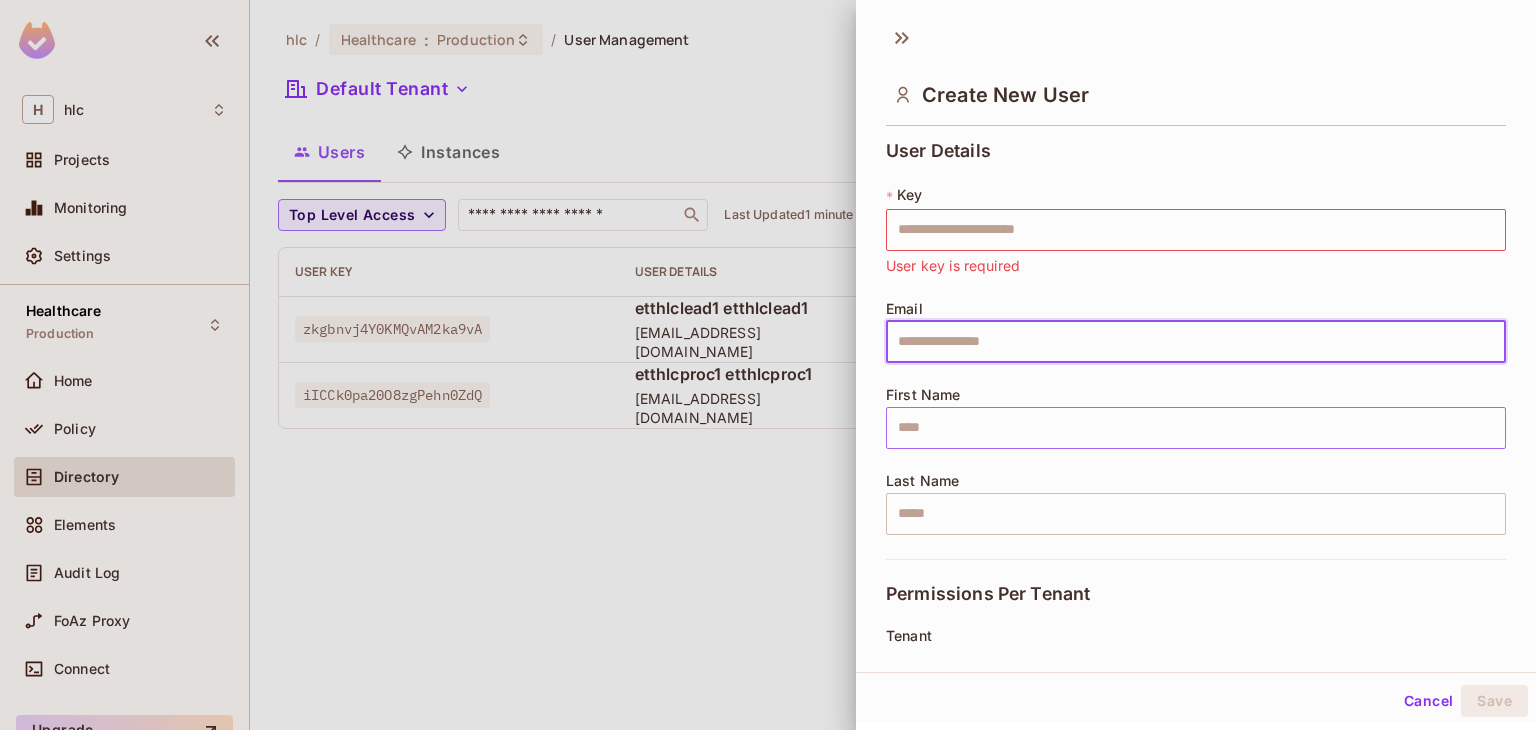 click at bounding box center (1196, 428) 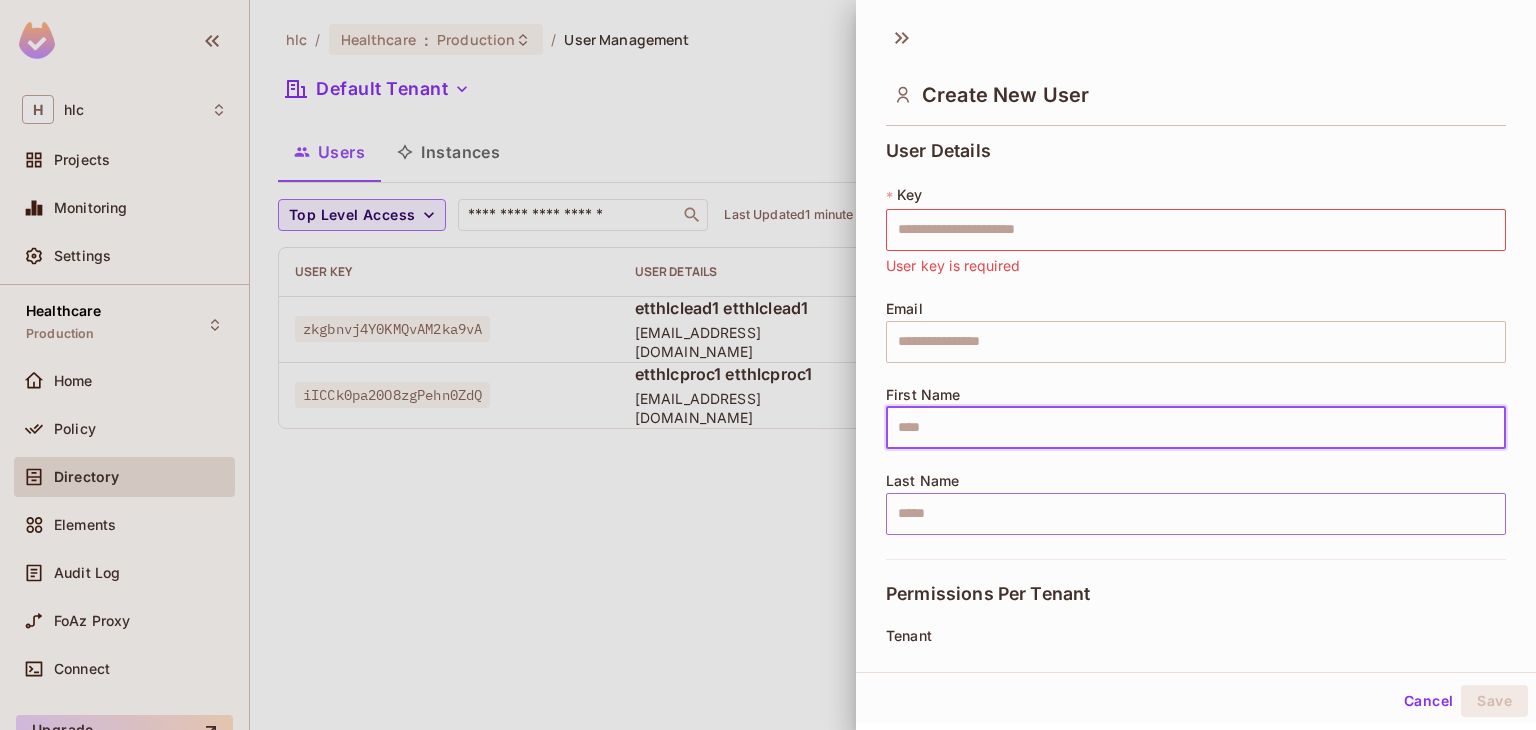click at bounding box center (1196, 514) 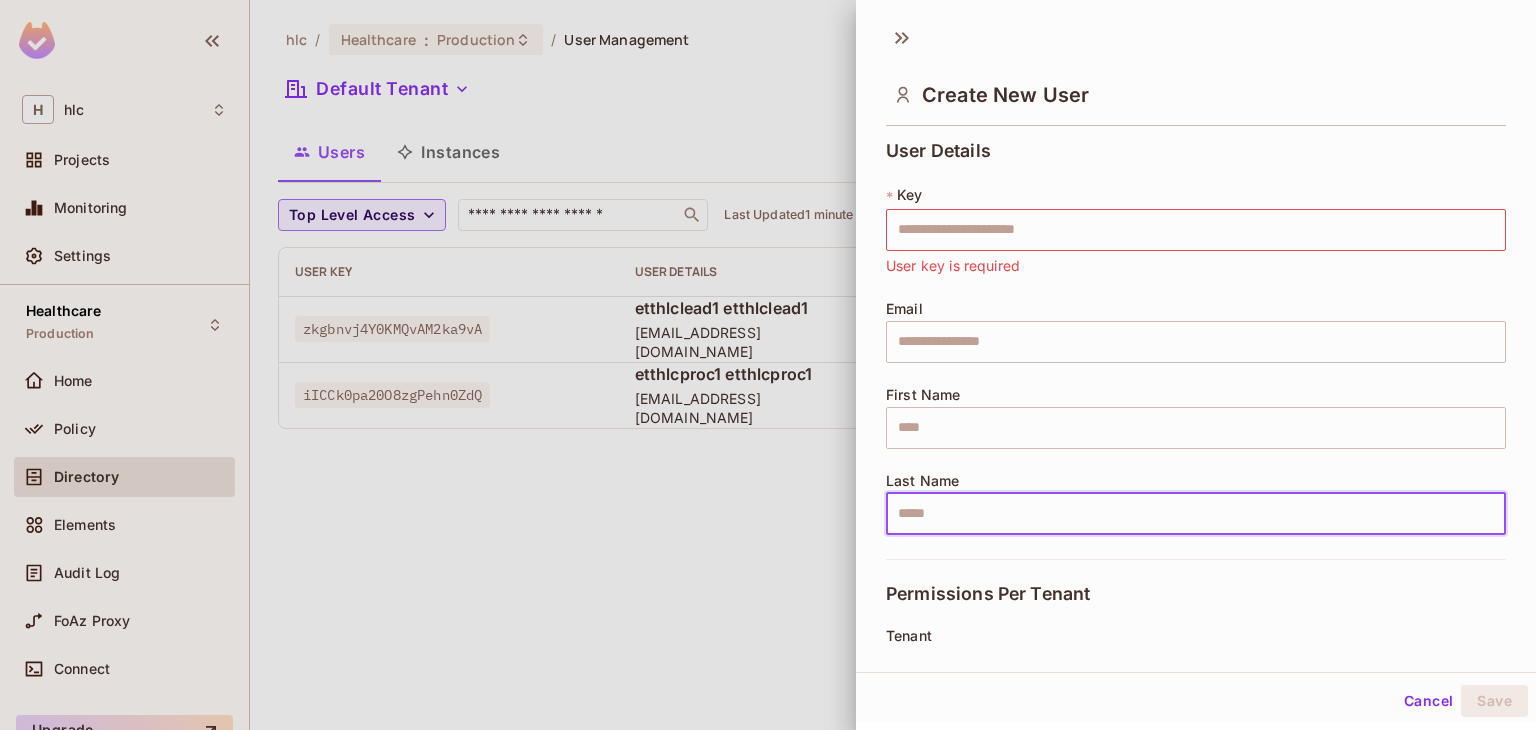 click on "Key" at bounding box center [909, 195] 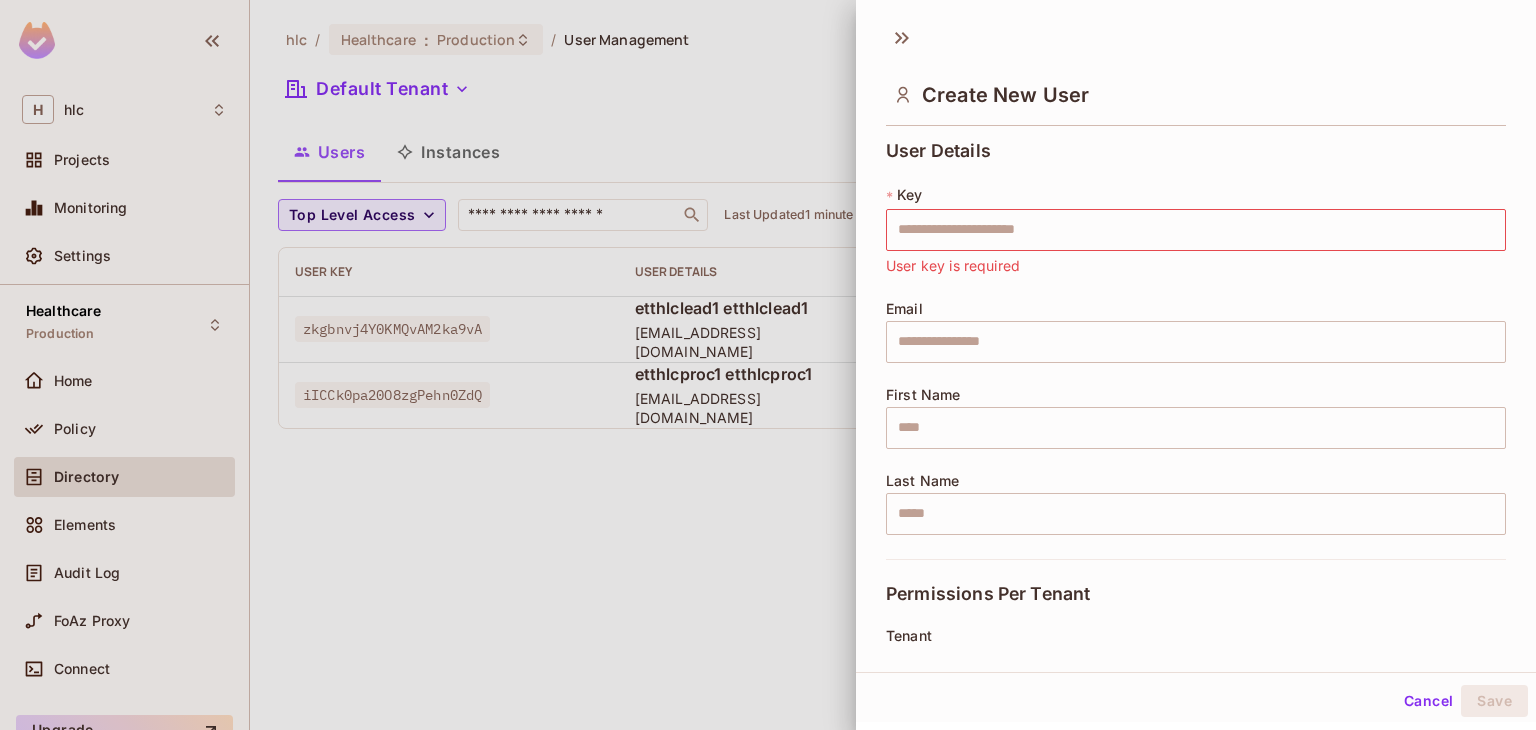 click on "Cancel" at bounding box center (1428, 701) 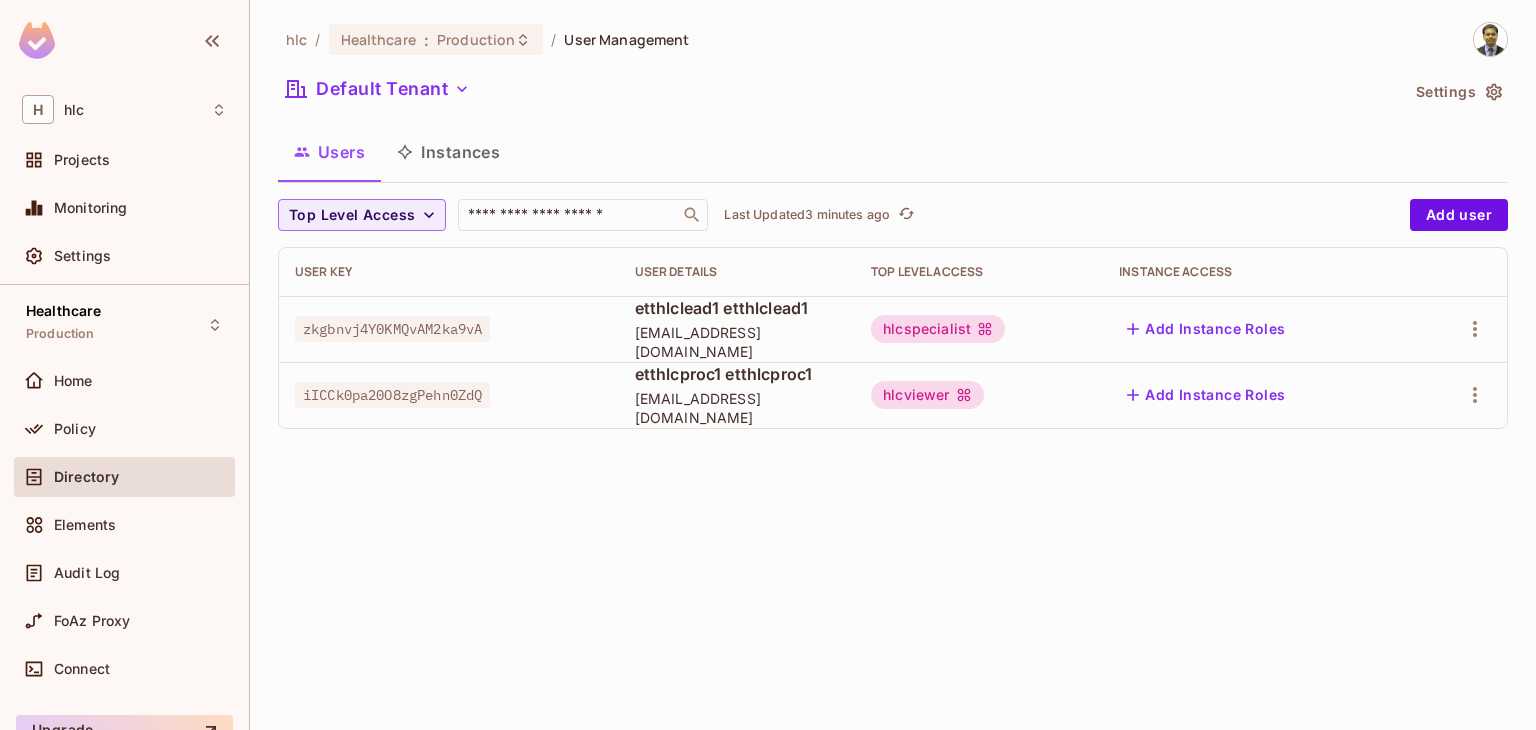 click on "Directory" at bounding box center (86, 477) 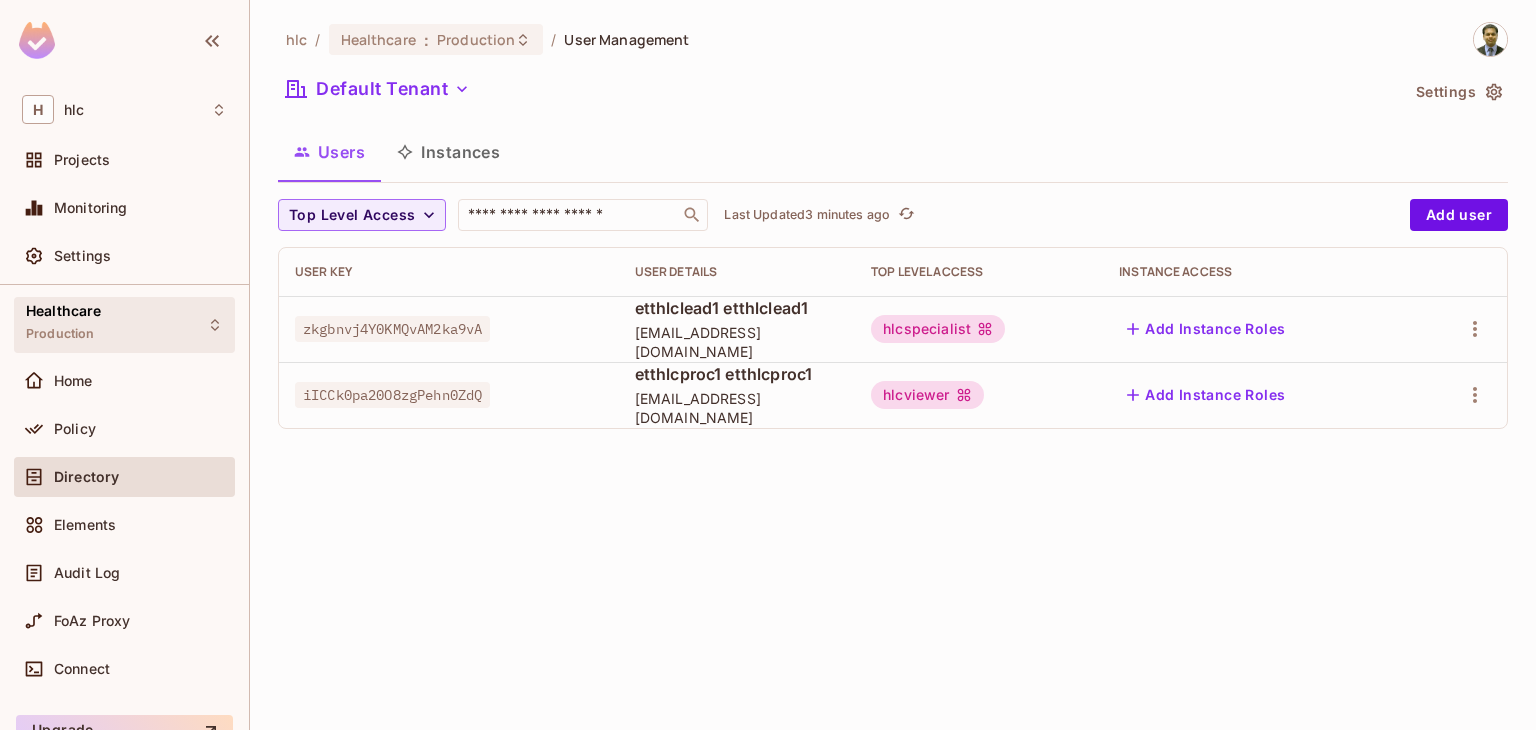 click on "Healthcare Production" at bounding box center [64, 324] 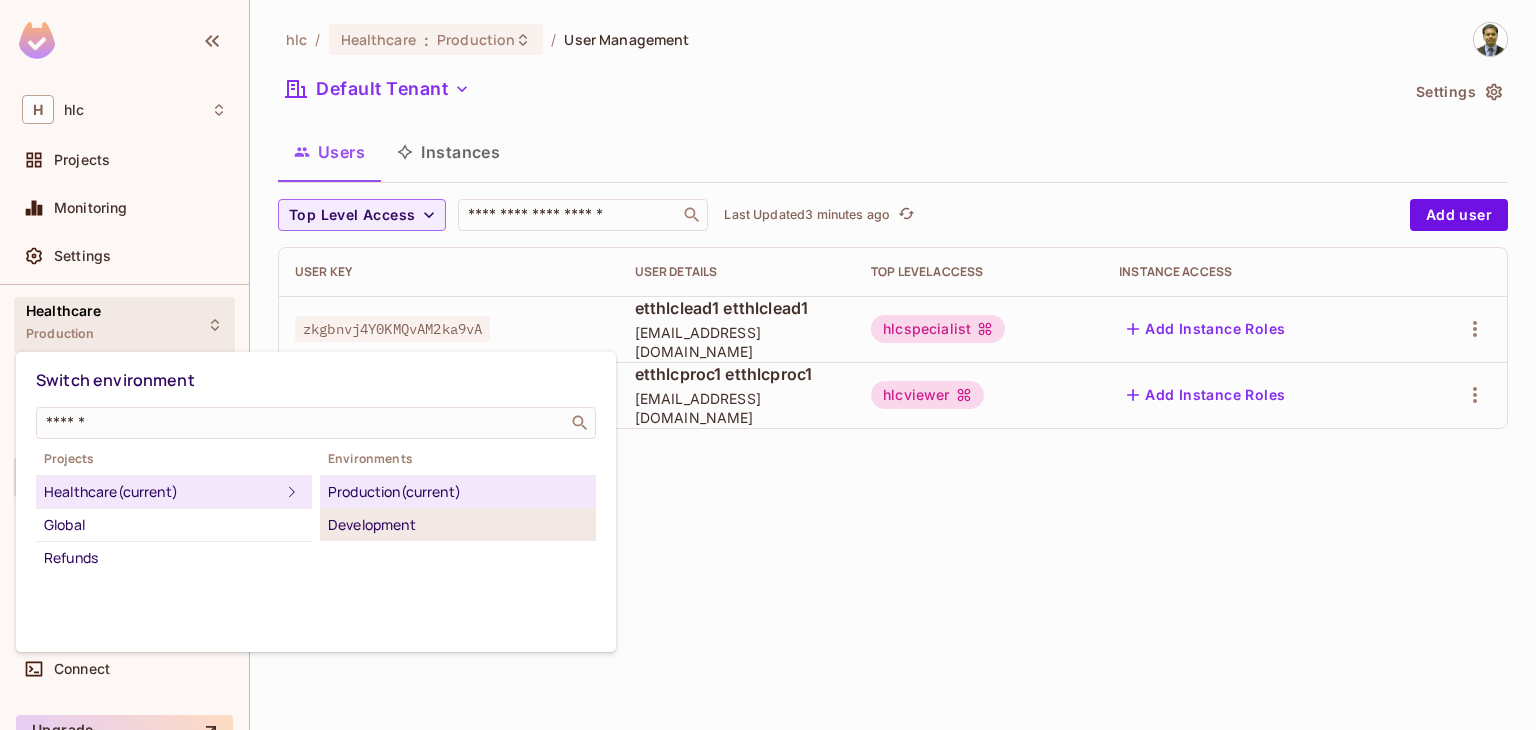 click on "Development" at bounding box center [458, 525] 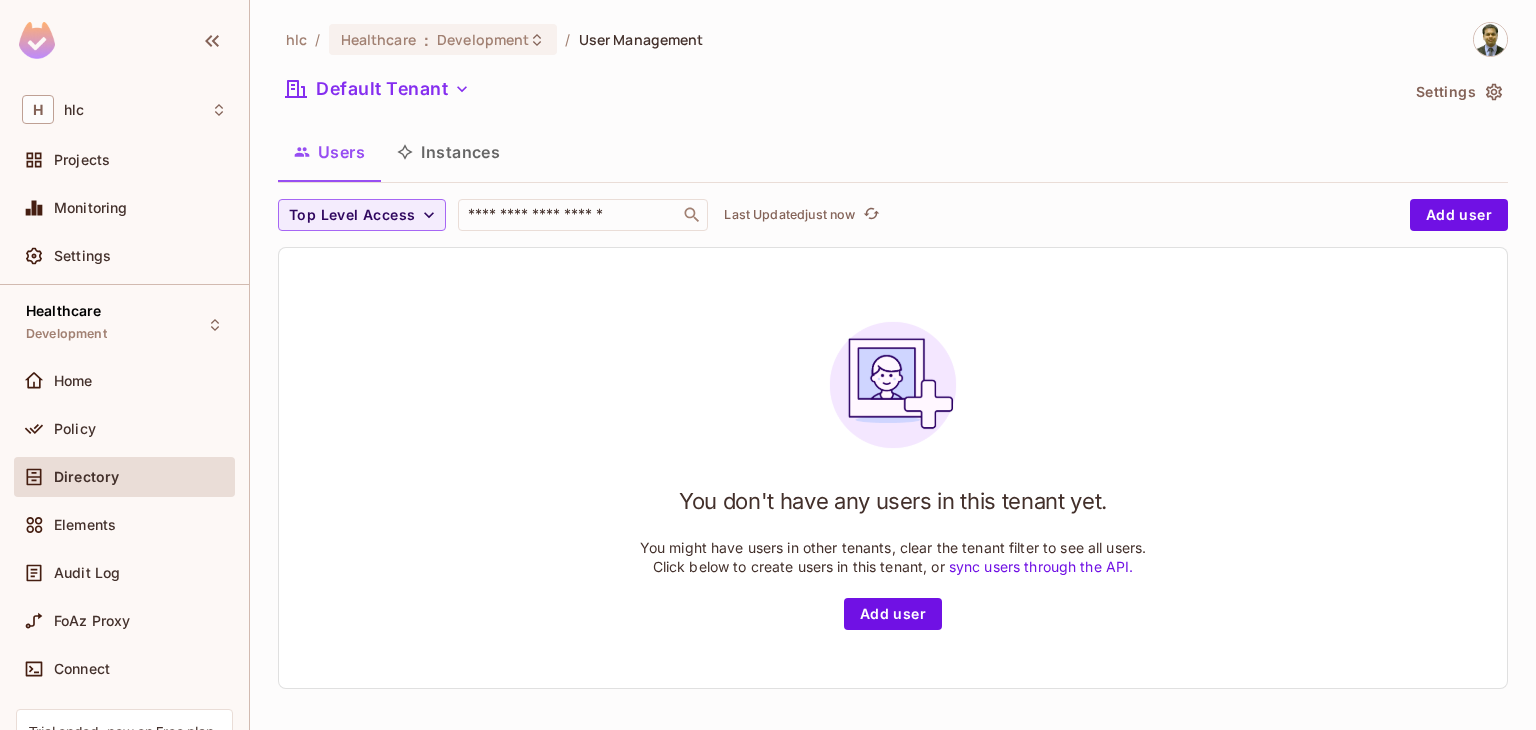 click on "Directory" at bounding box center [86, 477] 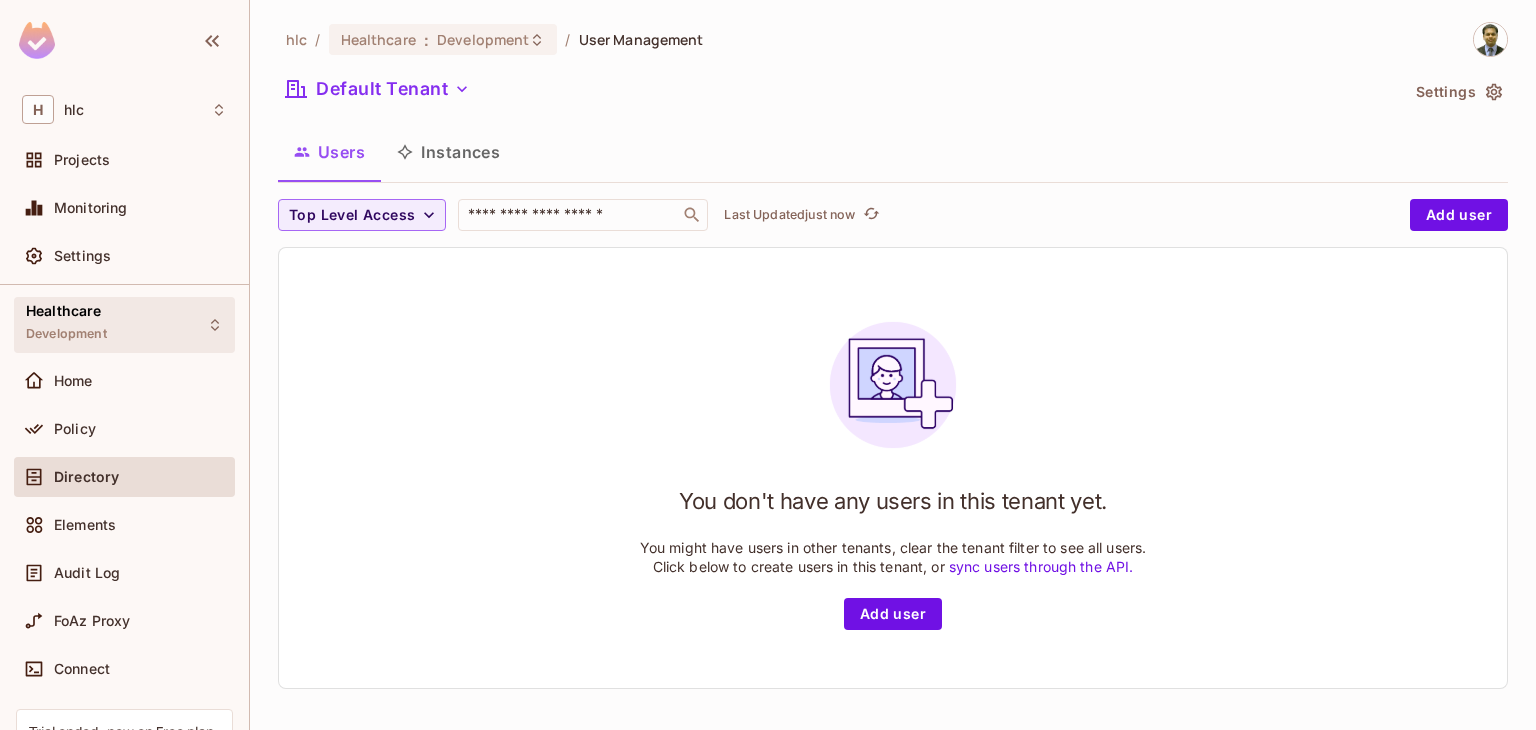 click on "Development" at bounding box center [66, 334] 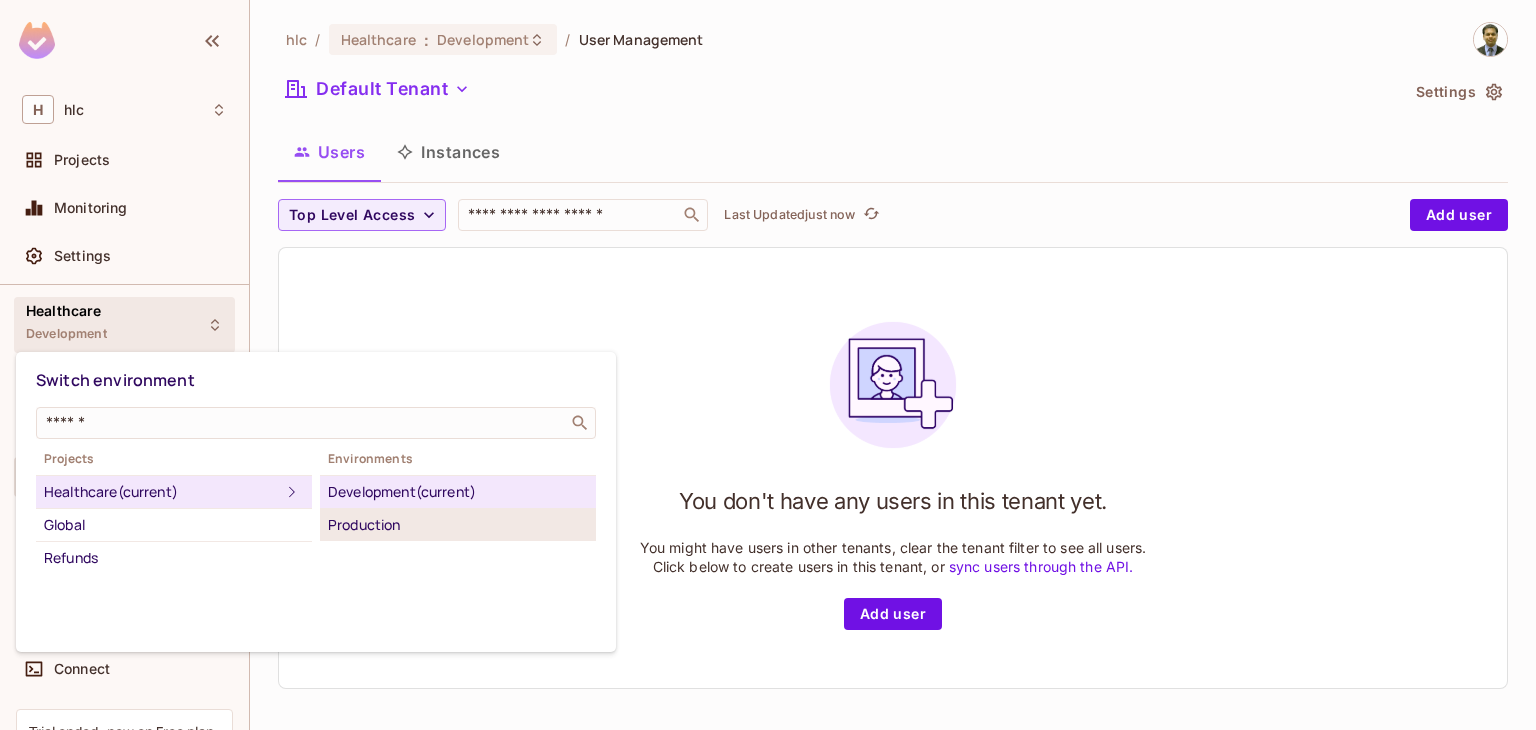 click on "Production" at bounding box center (458, 525) 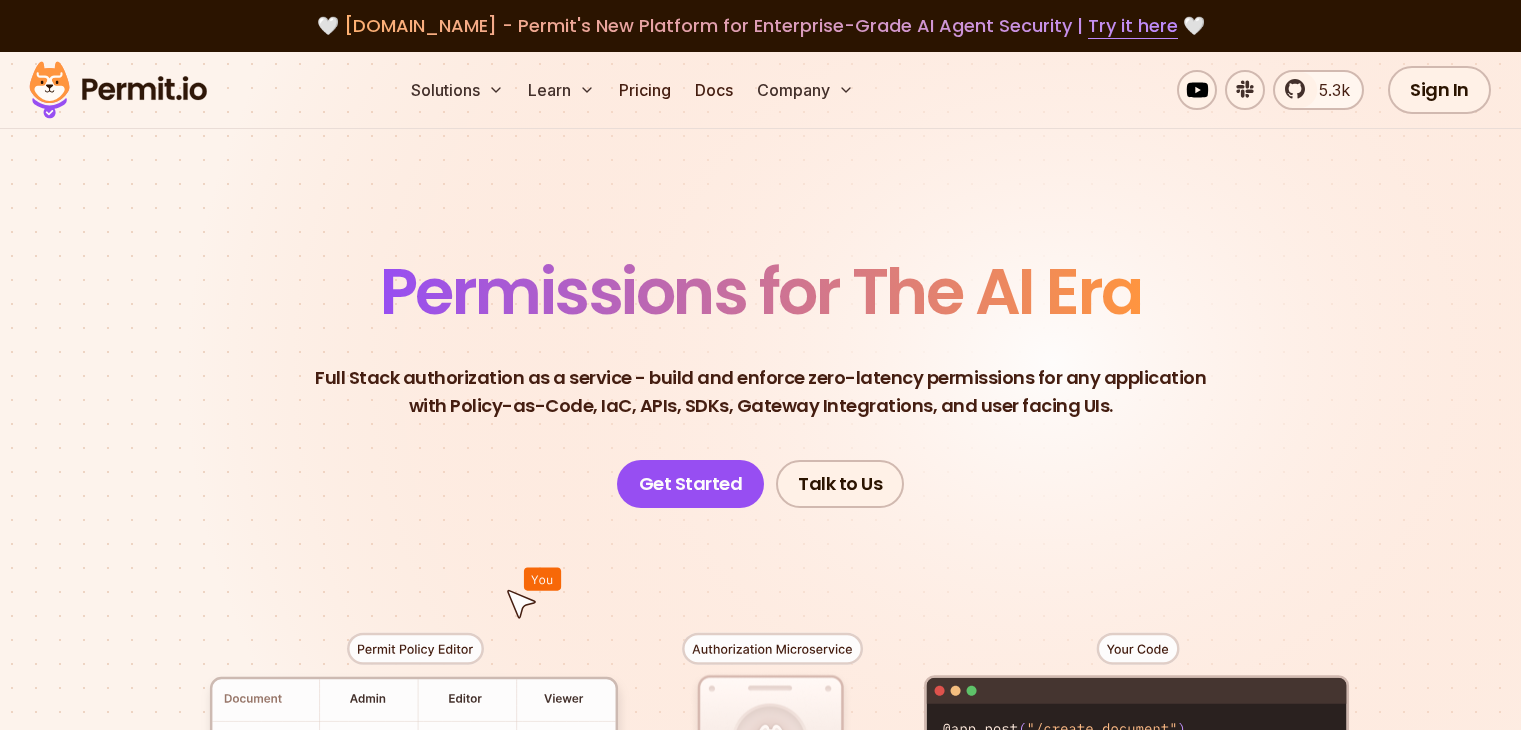 scroll, scrollTop: 0, scrollLeft: 0, axis: both 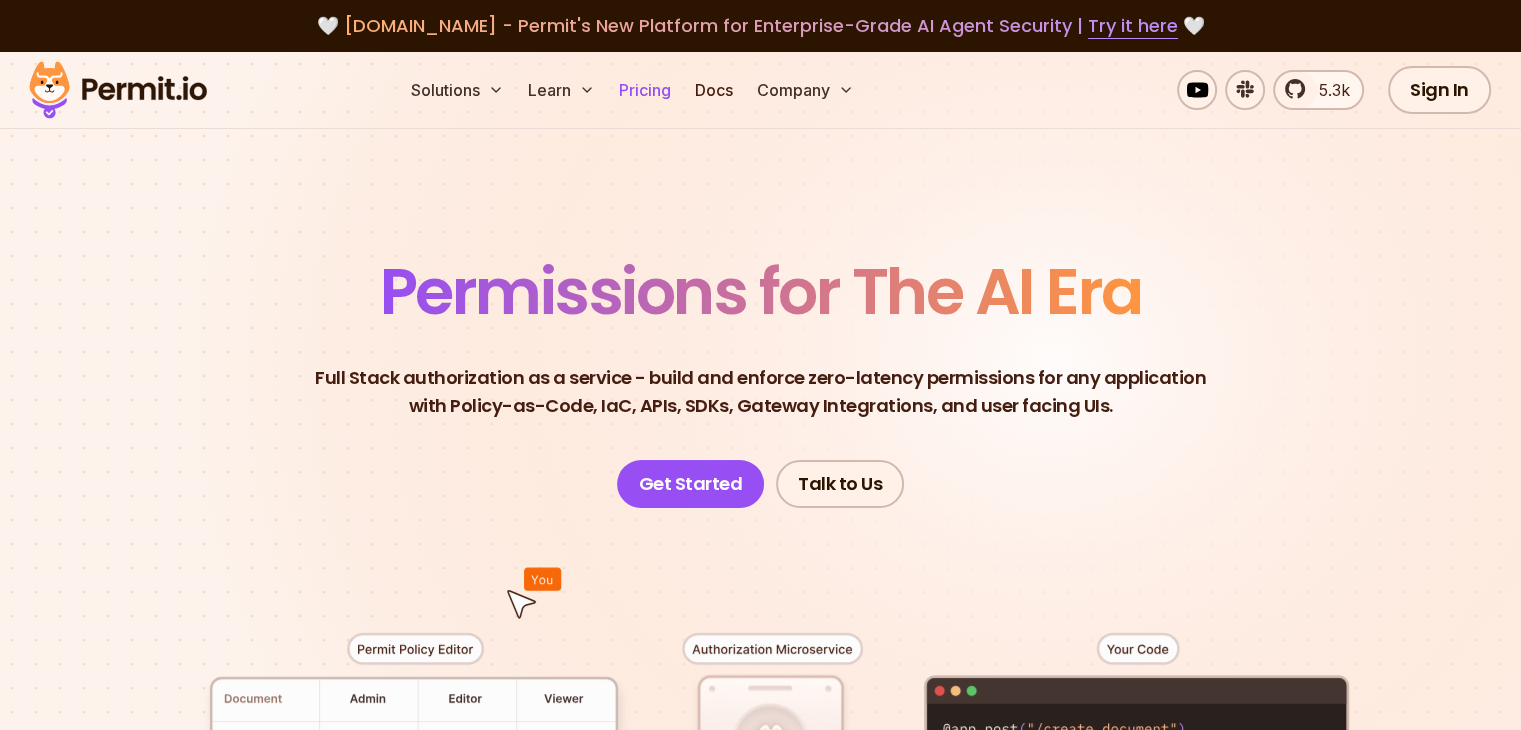 click on "Pricing" at bounding box center [645, 90] 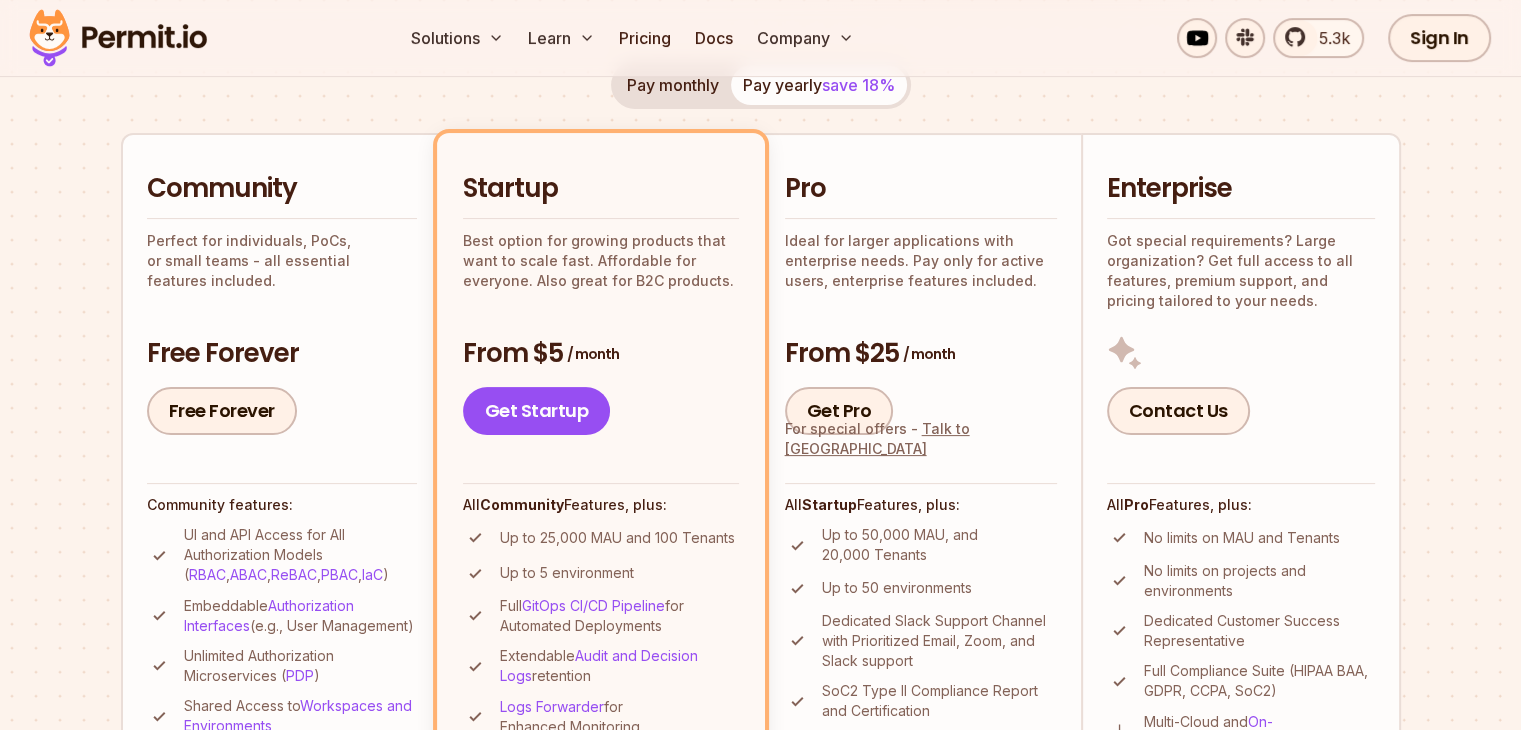 scroll, scrollTop: 600, scrollLeft: 0, axis: vertical 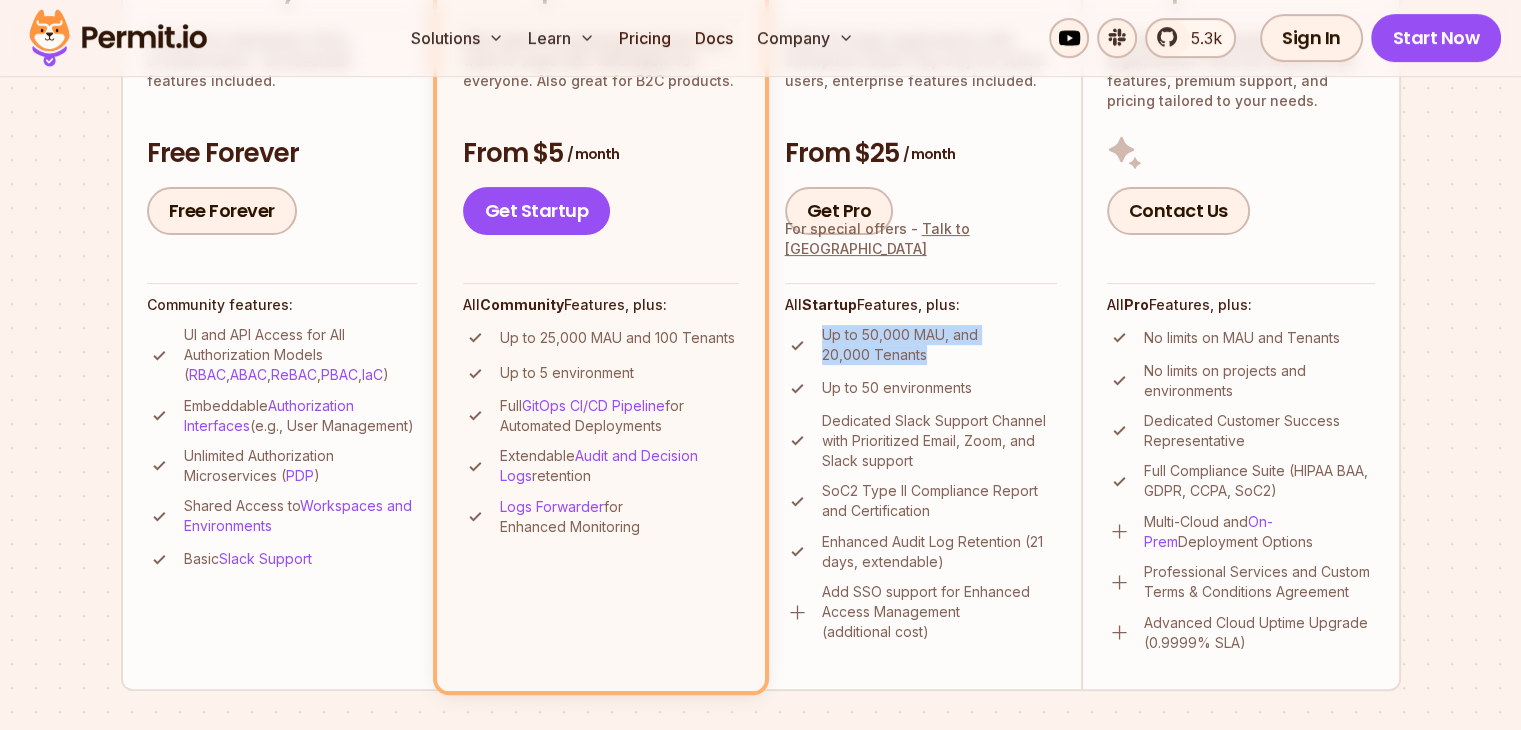 drag, startPoint x: 825, startPoint y: 374, endPoint x: 987, endPoint y: 397, distance: 163.62457 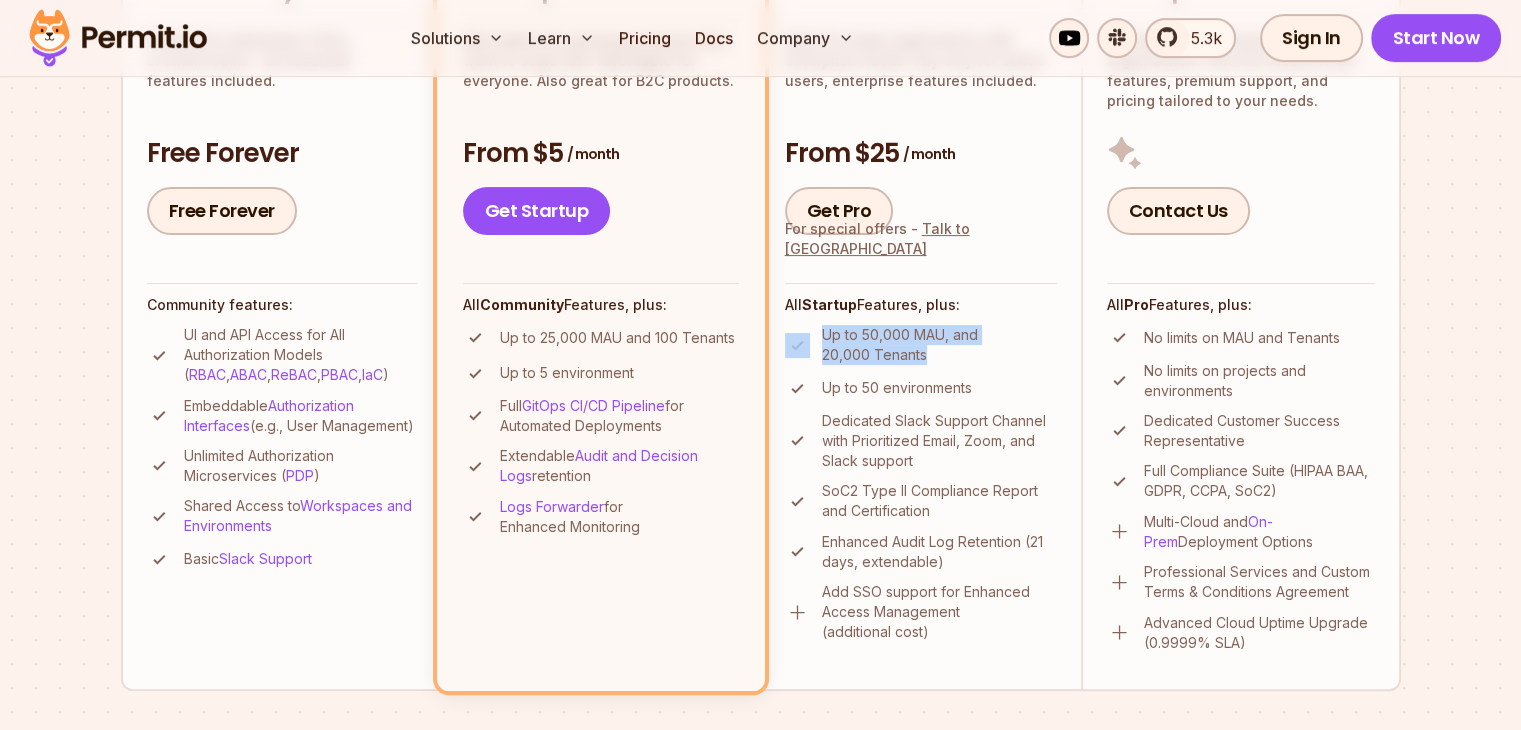 drag, startPoint x: 956, startPoint y: 396, endPoint x: 816, endPoint y: 369, distance: 142.5798 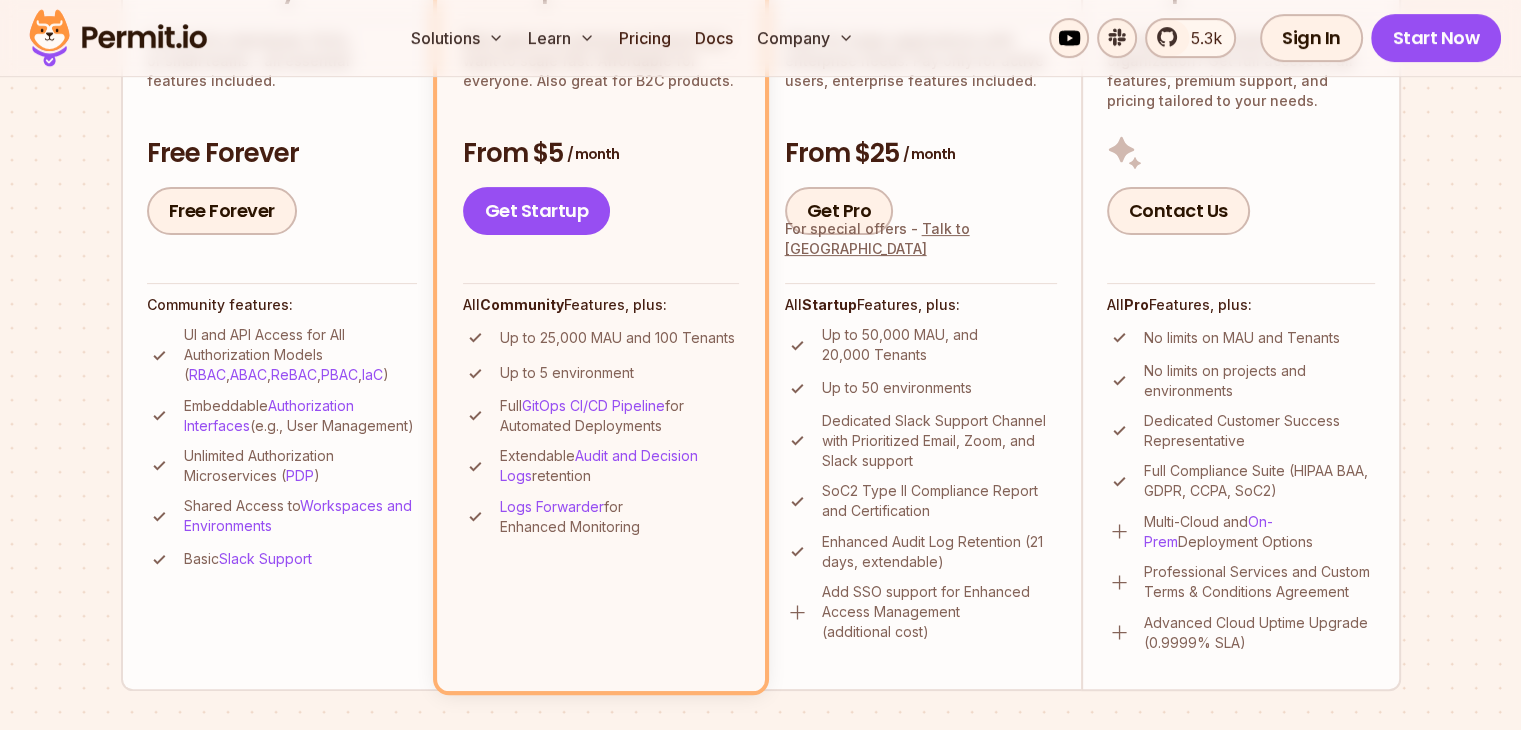 click on "Up to 50 environments" at bounding box center [921, 388] 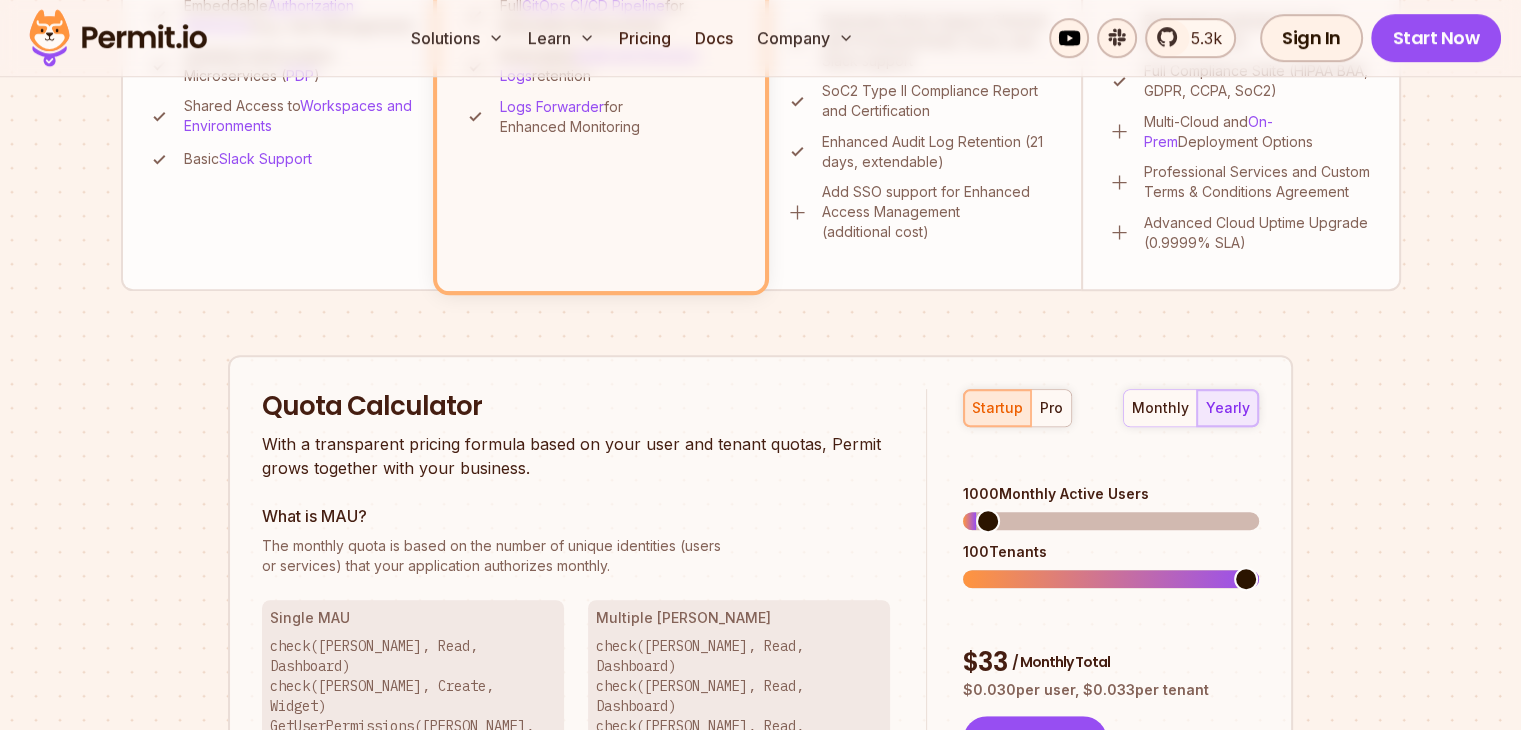 scroll, scrollTop: 1200, scrollLeft: 0, axis: vertical 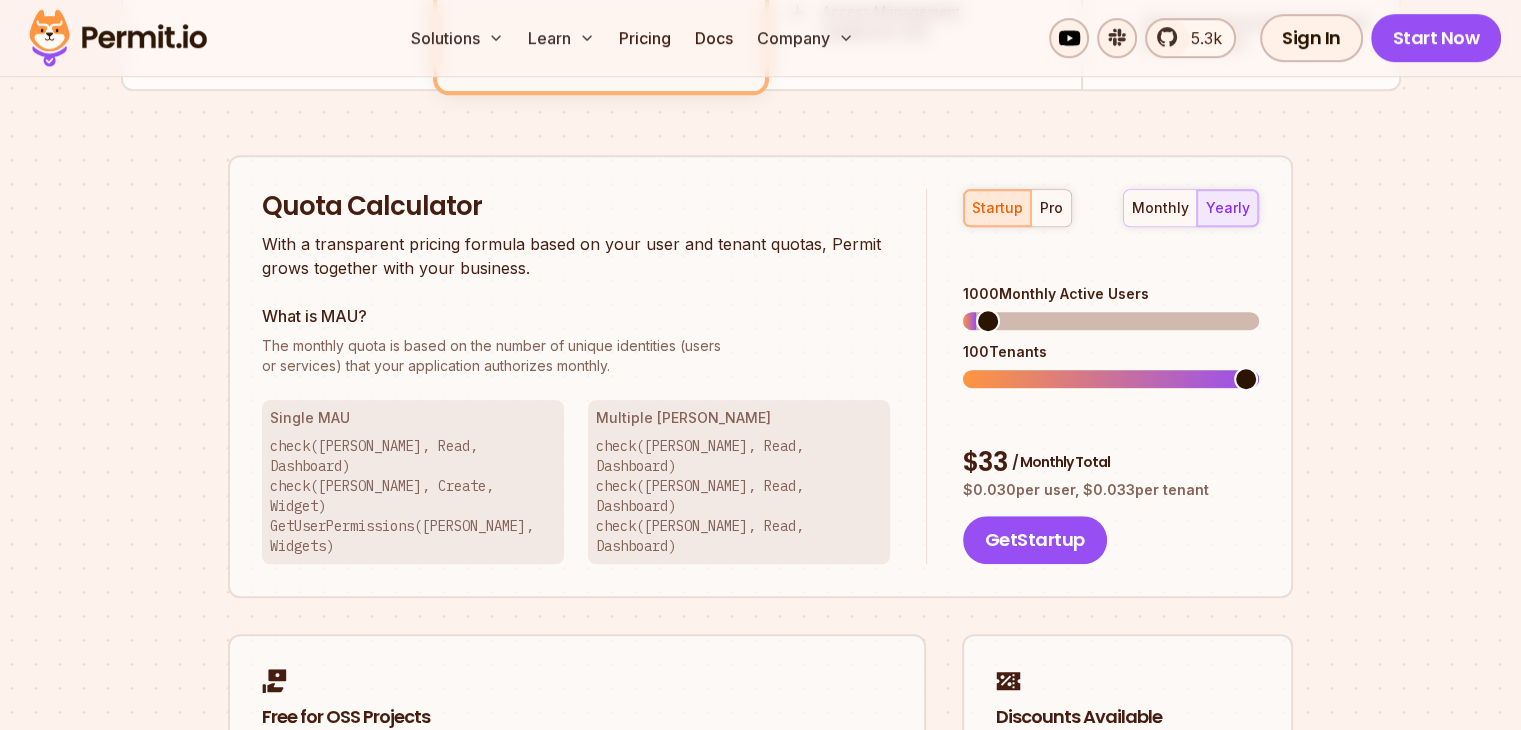 click on "check(John, Read, Dashboard) check(John, Create, Widget) GetUserPermissions(John, Widgets)" at bounding box center [413, 496] 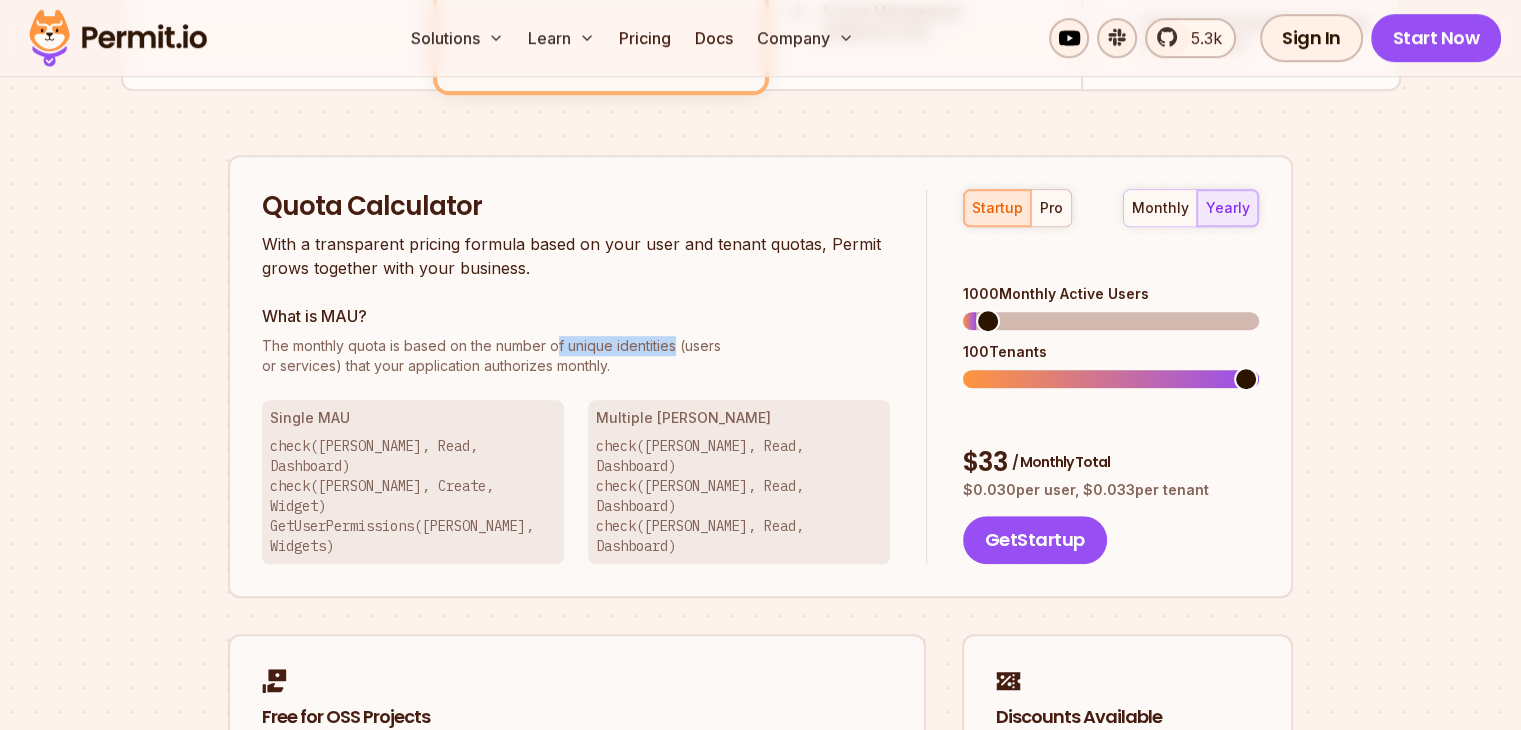 drag, startPoint x: 701, startPoint y: 454, endPoint x: 577, endPoint y: 453, distance: 124.004036 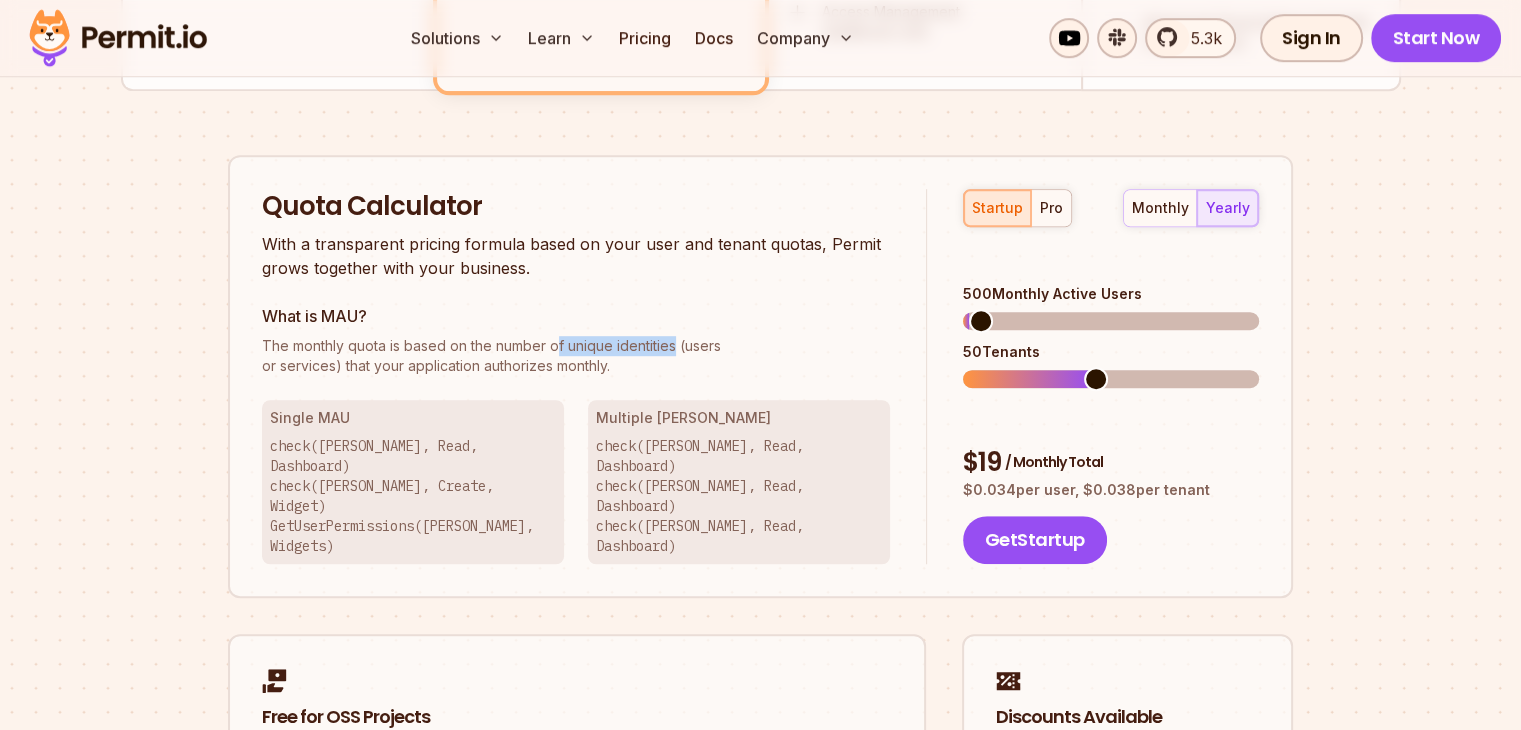 click at bounding box center [981, 321] 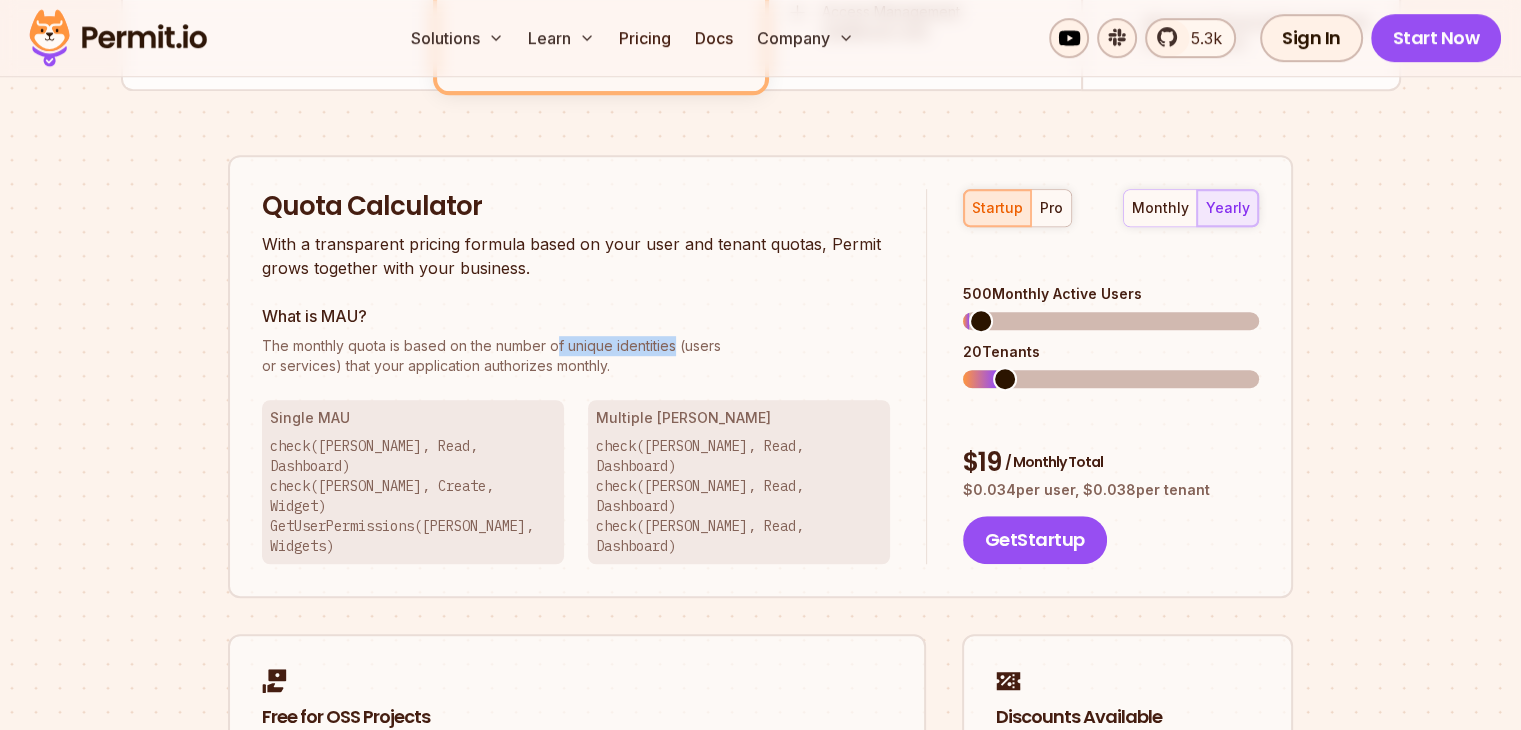 click at bounding box center [1005, 379] 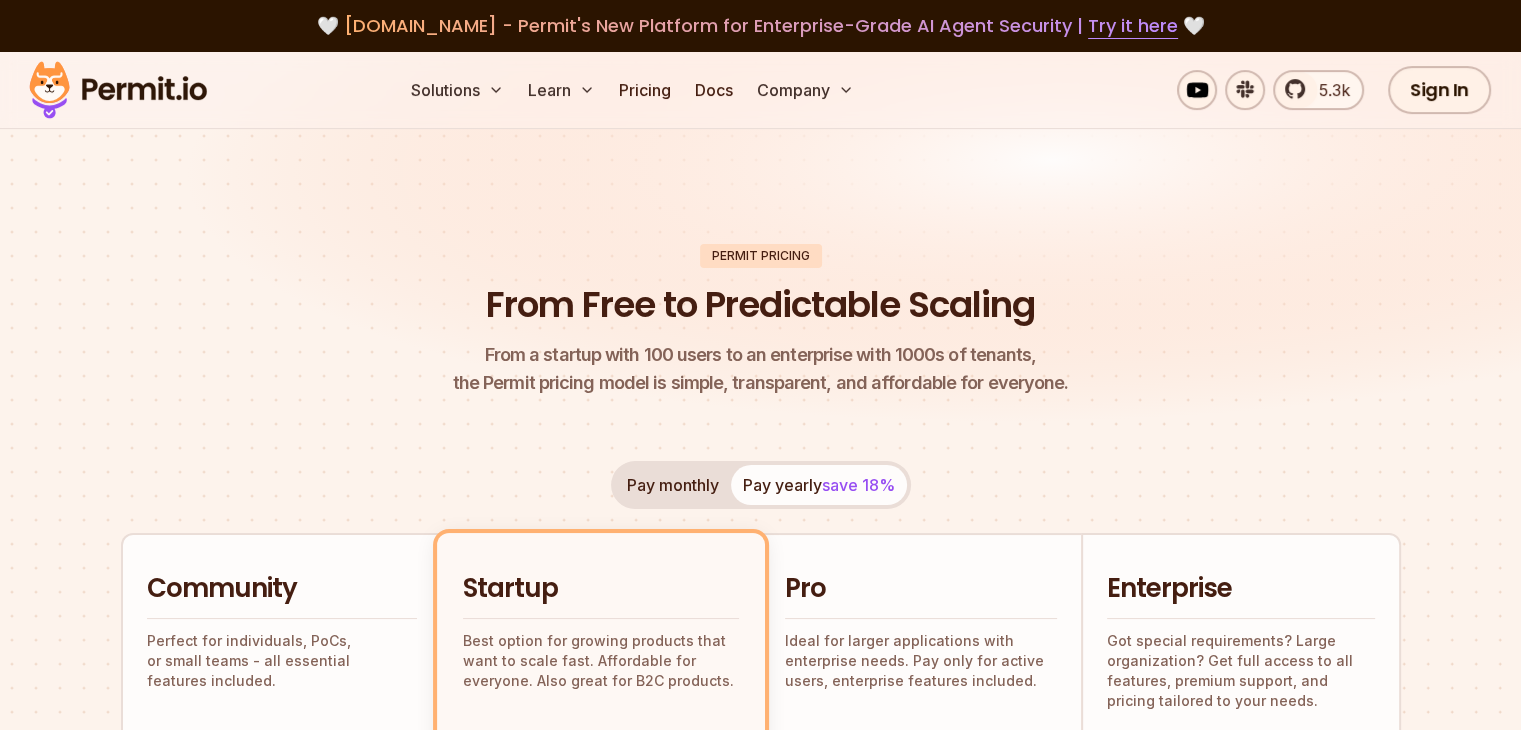 scroll, scrollTop: 300, scrollLeft: 0, axis: vertical 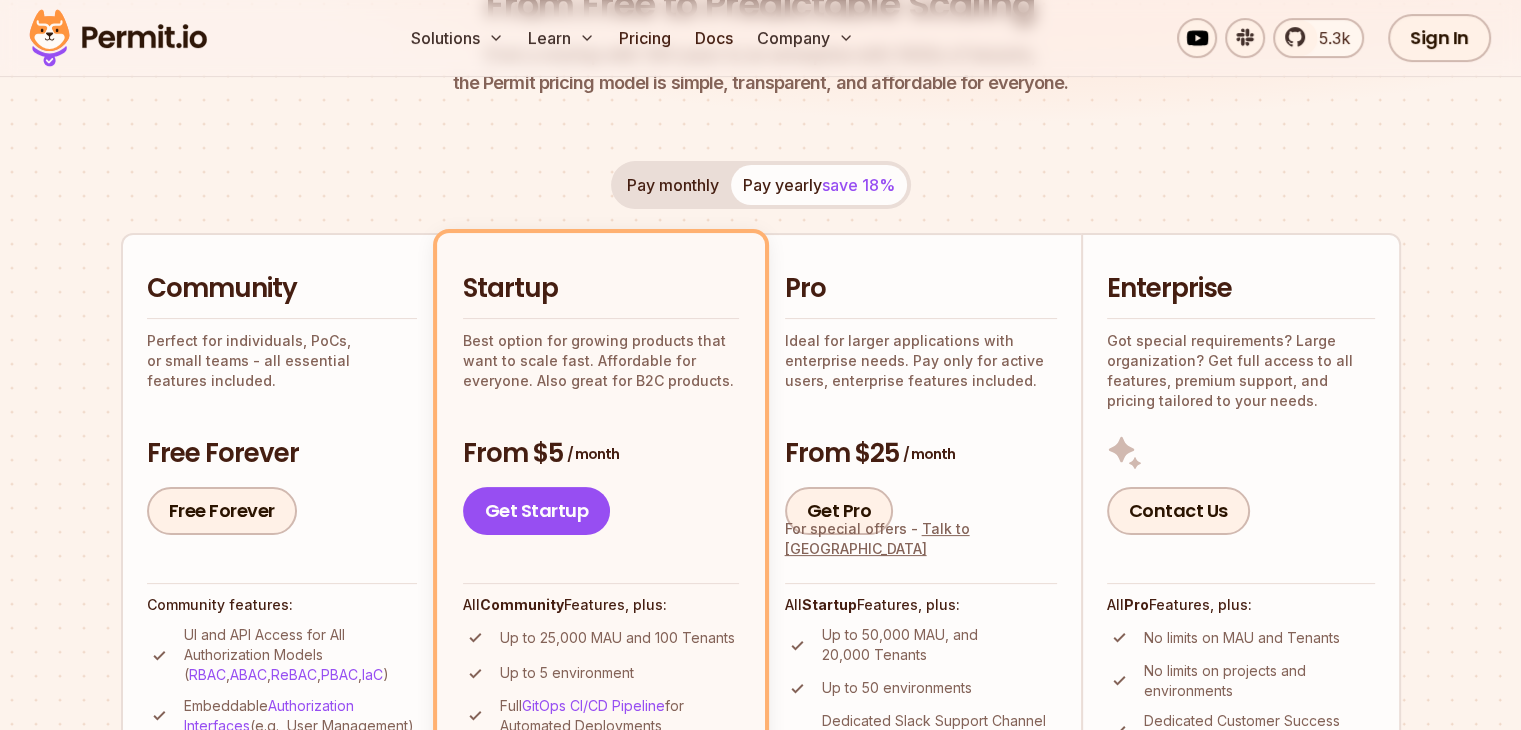 click on "Pay monthly Pay yearly  save 18% Community Perfect for individuals, PoCs, or small teams - all essential features included. Free Forever Free Forever Community features: UI and API Access for All Authorization Models ( RBAC ,  ABAC ,  ReBAC , PBAC ,  IaC ) Embeddable  Authorization Interfaces  (e.g., User Management) Unlimited Authorization Microservices ( PDP ) Shared Access to  Workspaces and Environments Basic  Slack Support Startup Best option for growing products that want to scale fast. Affordable for everyone. Also great for B2C products. From $5   / month Get Startup All  Community  Features, plus: Up to 25,000 MAU and 100 Tenants Up to 5 environment Full  GitOps CI/CD Pipeline  for Automated Deployments Extendable  Audit and Decision Logs  retention Logs Forwarder  for Enhanced Monitoring Pro Ideal for larger applications with enterprise needs. Pay only for active users, enterprise features included. From $25   / month Get Pro For special offers -   Talk to us All  Startup  Features, plus: Enterprise" at bounding box center (761, 575) 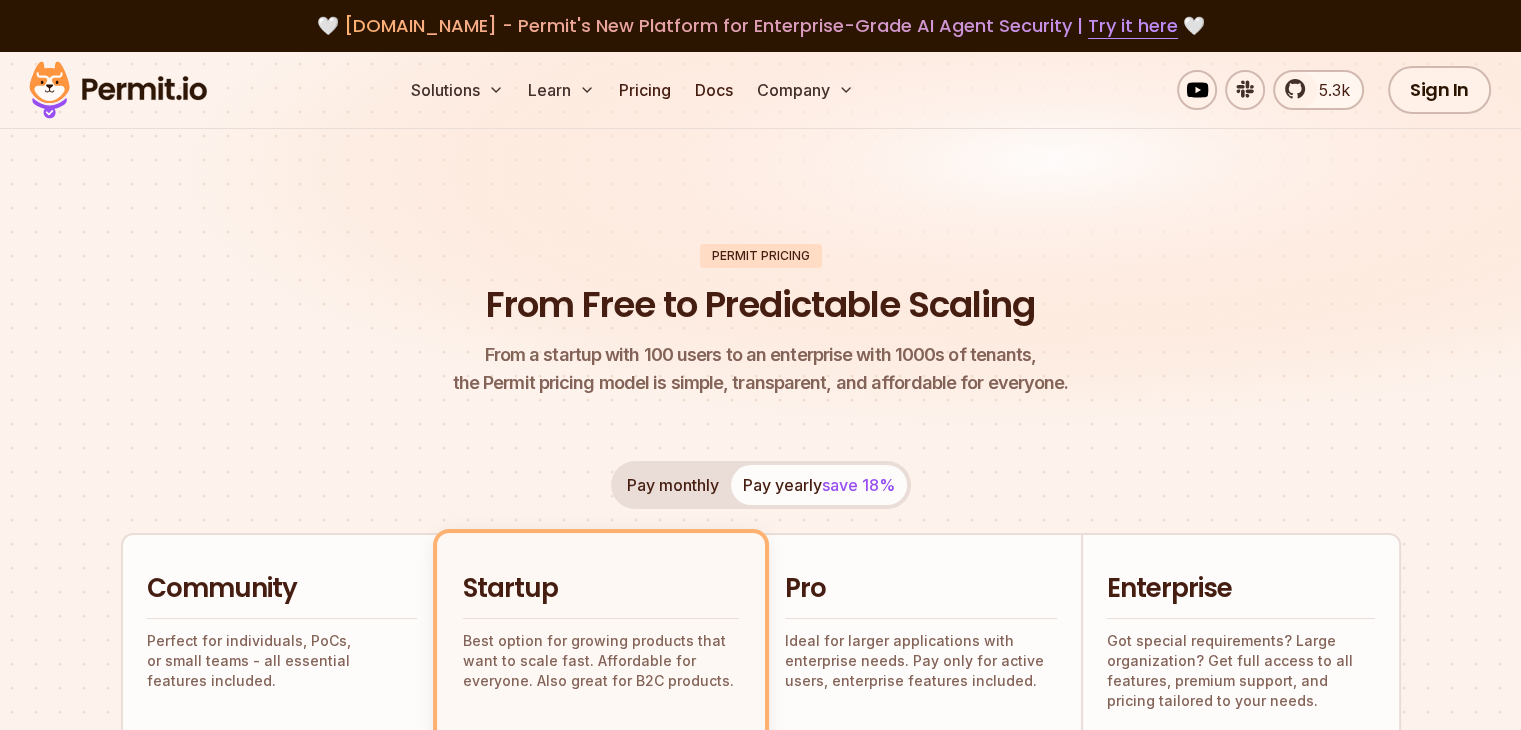click at bounding box center [118, 90] 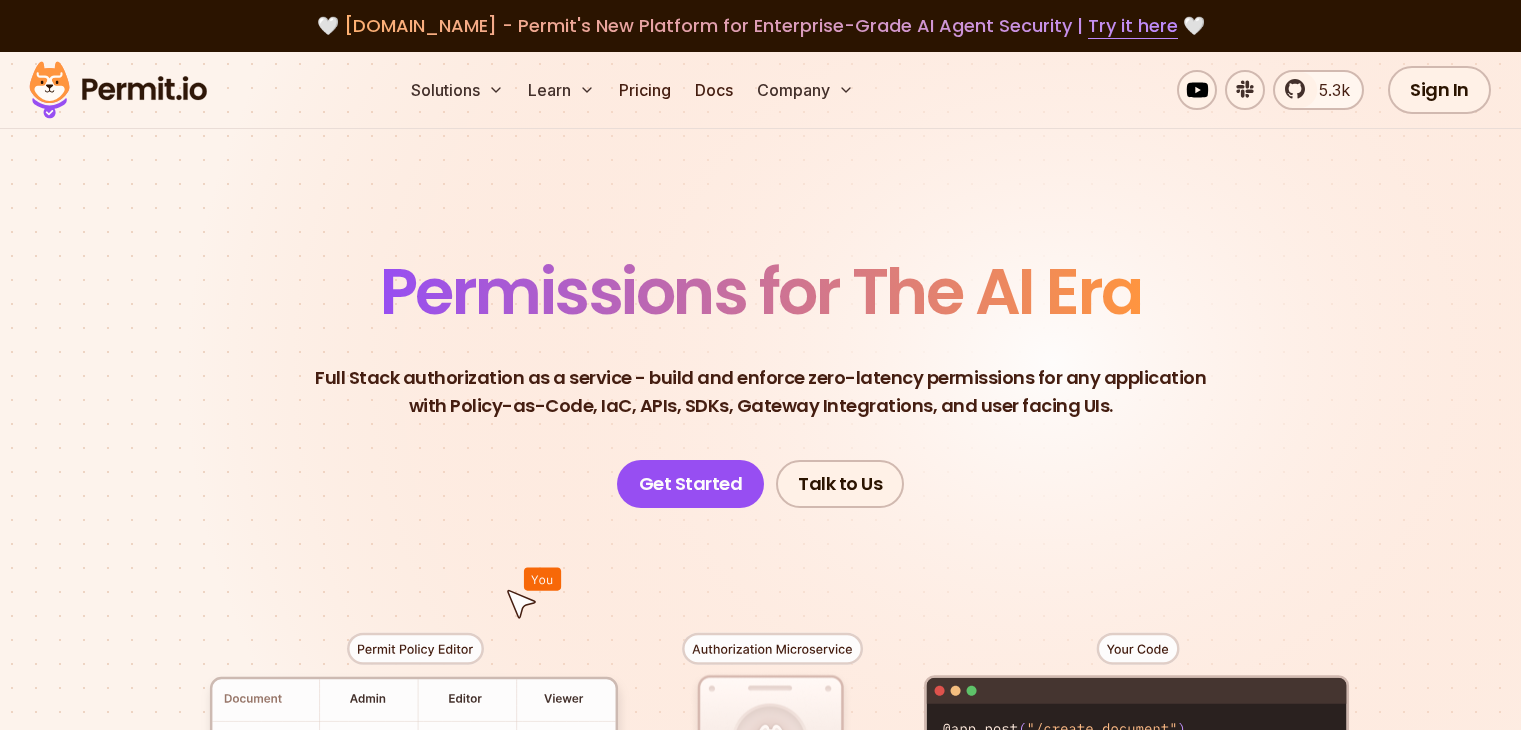 scroll, scrollTop: 0, scrollLeft: 0, axis: both 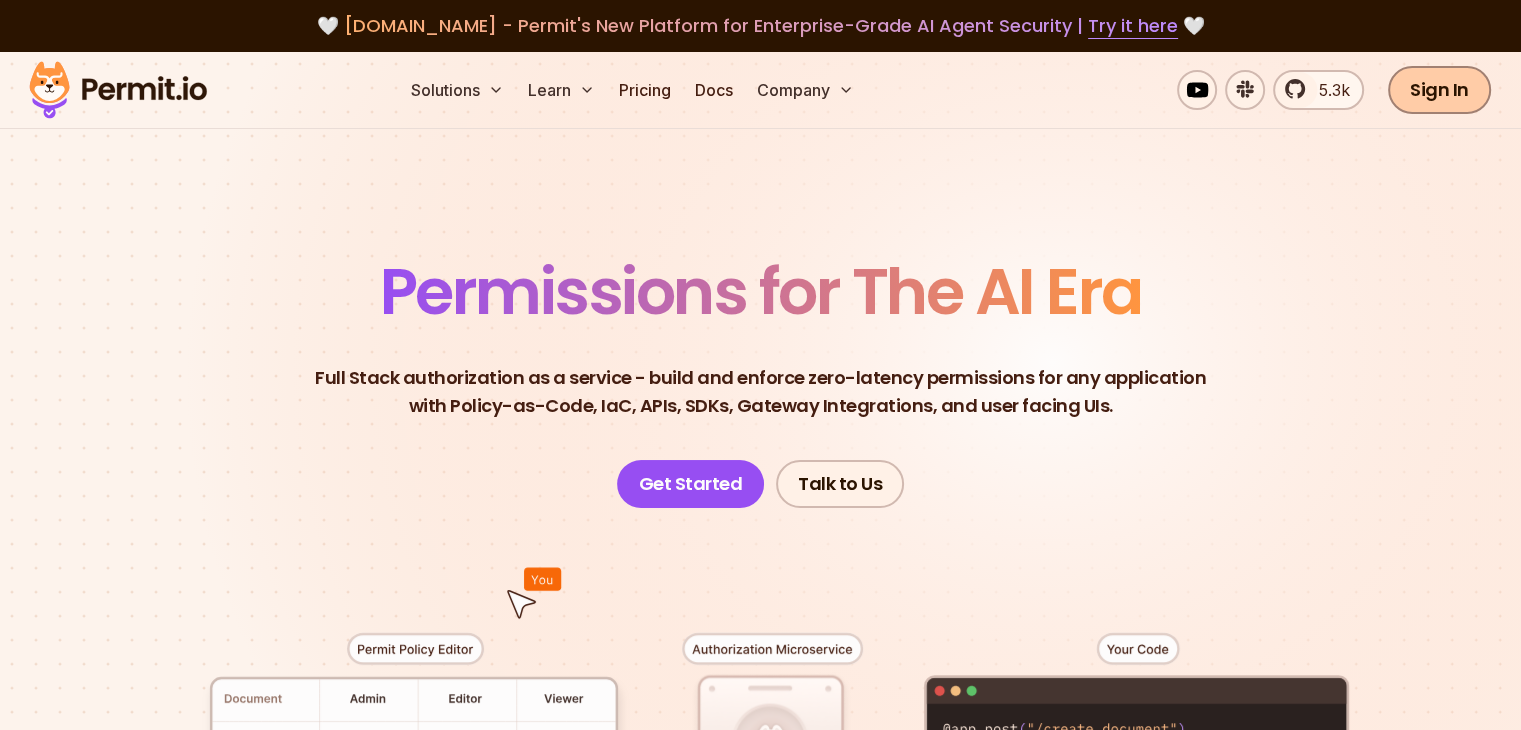 click on "Sign In" at bounding box center (1439, 90) 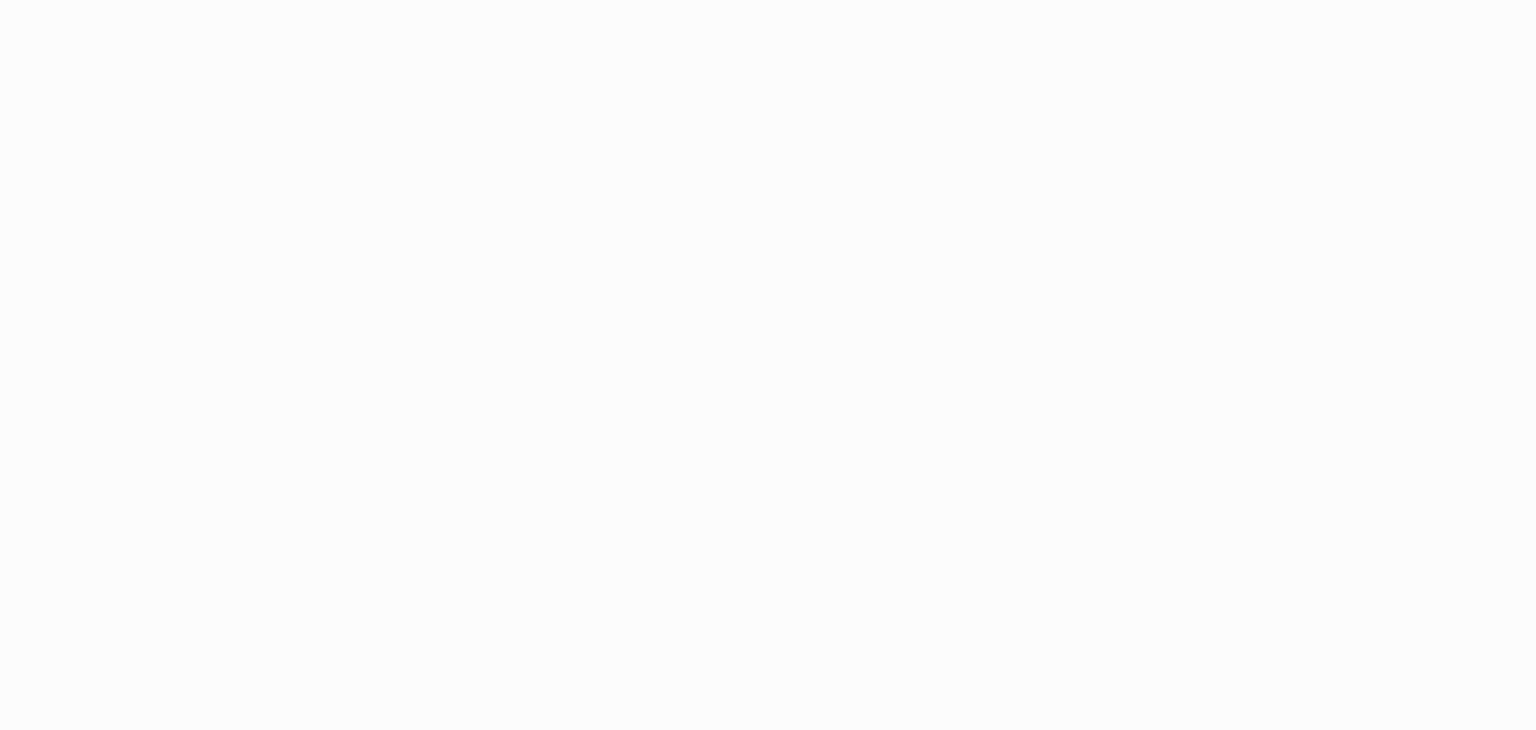 scroll, scrollTop: 0, scrollLeft: 0, axis: both 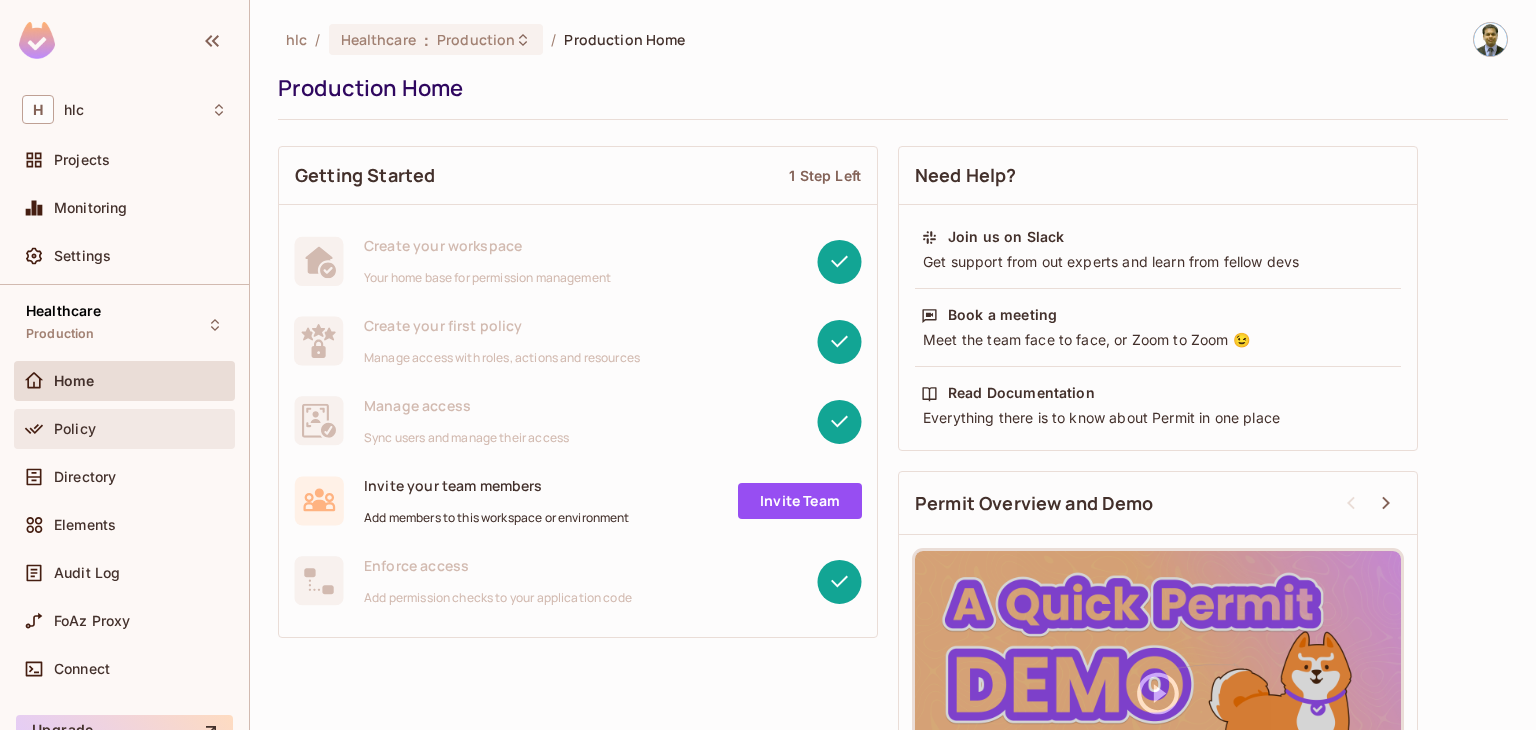 click on "Policy" at bounding box center (140, 429) 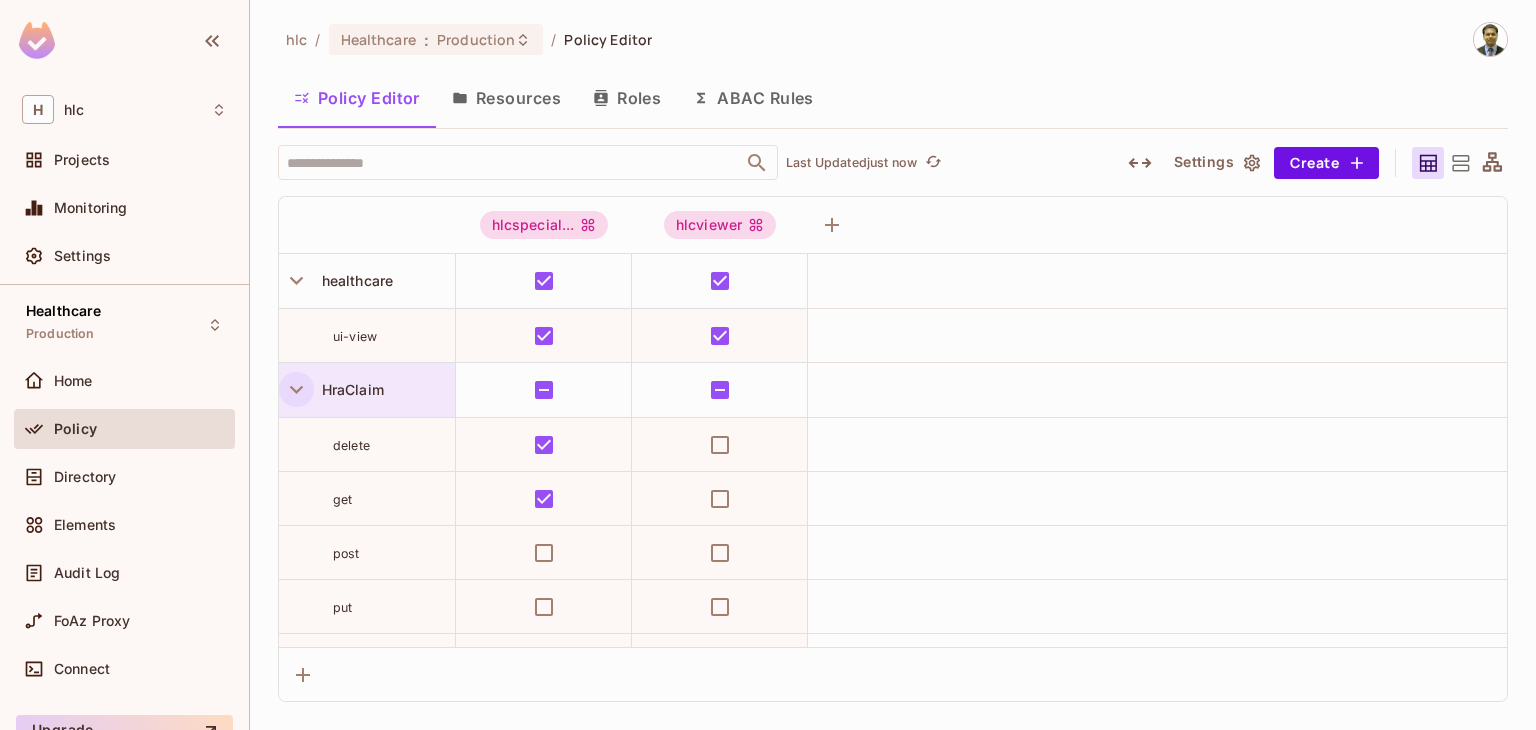 click 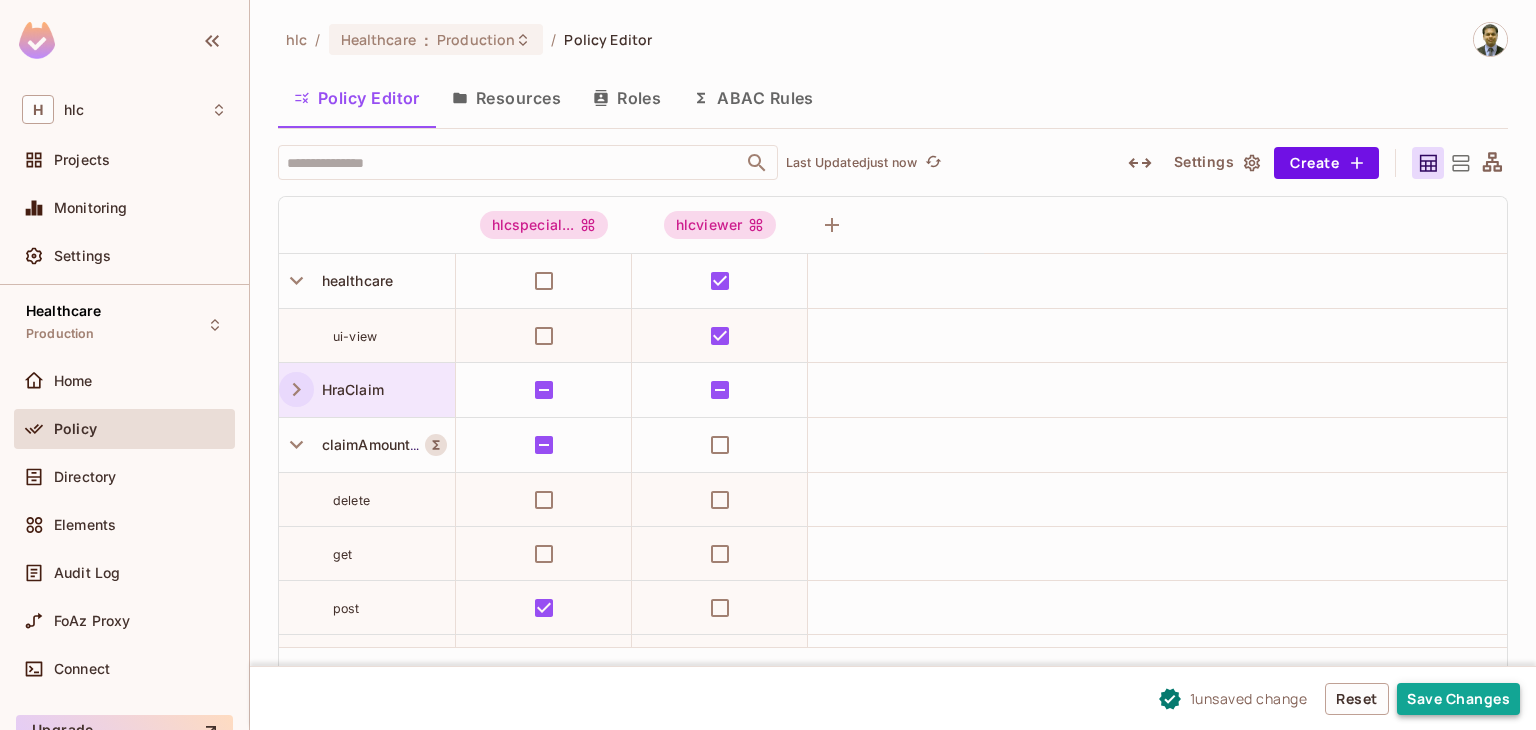 click on "Save Changes" at bounding box center (1458, 699) 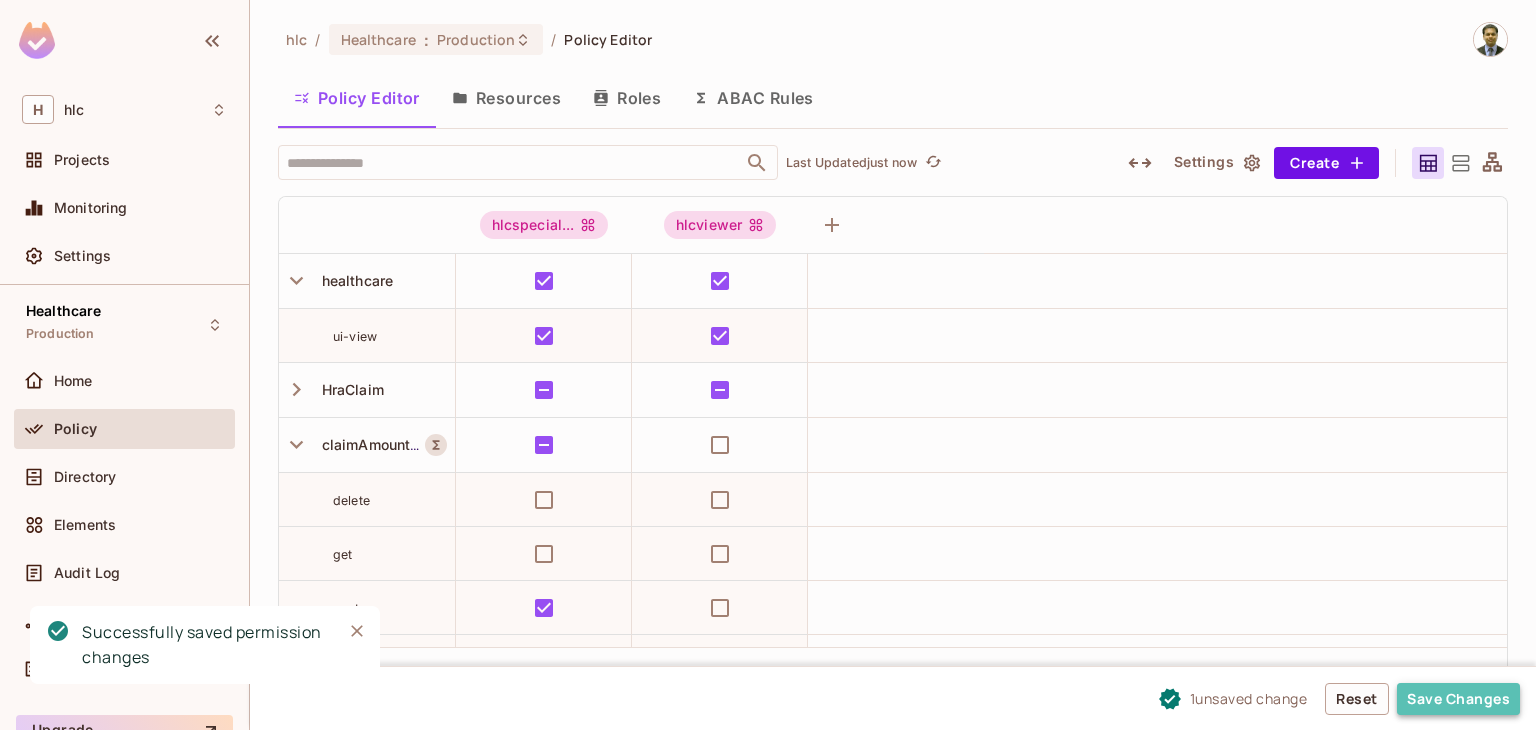 drag, startPoint x: 1475, startPoint y: 698, endPoint x: 1439, endPoint y: 697, distance: 36.013885 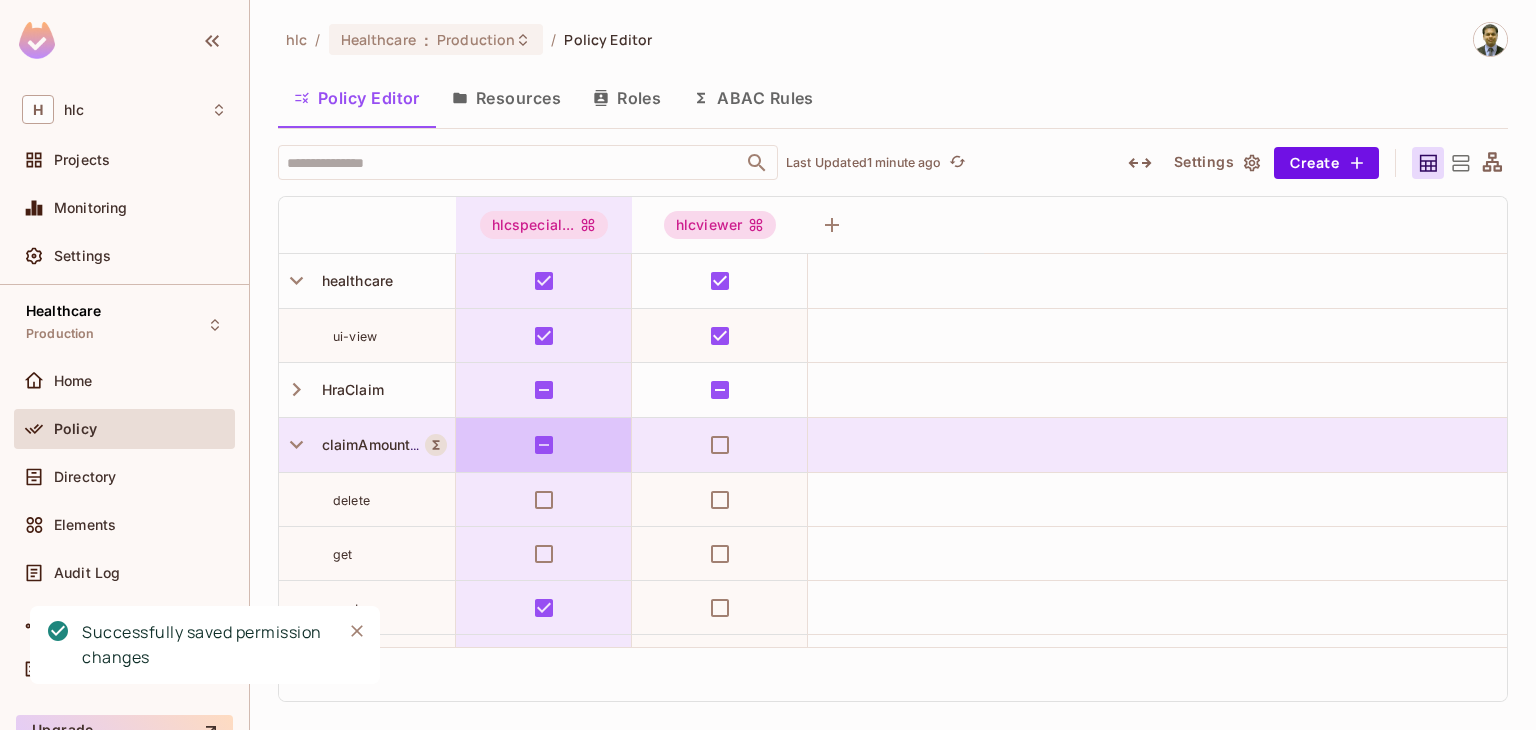 scroll, scrollTop: 100, scrollLeft: 0, axis: vertical 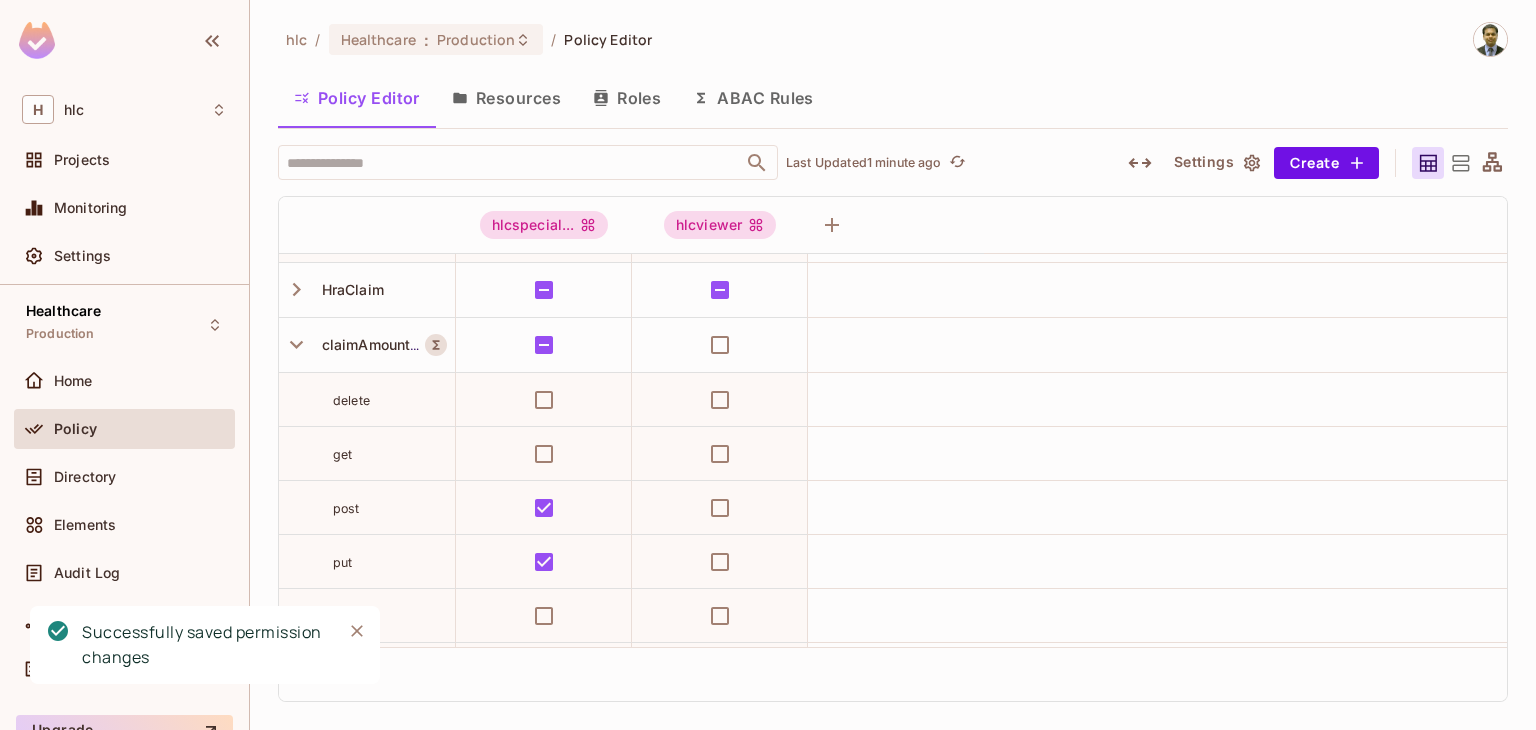 click 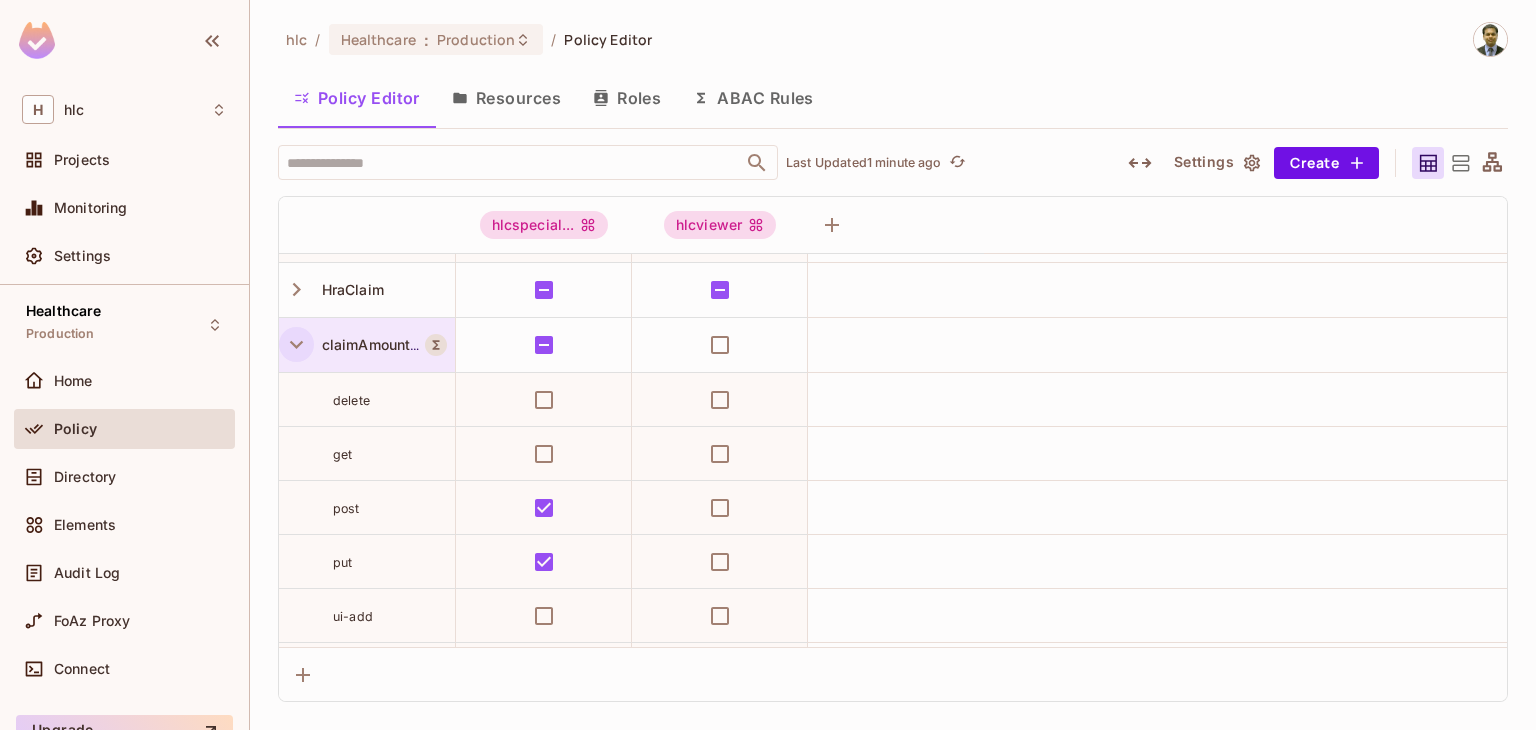 click 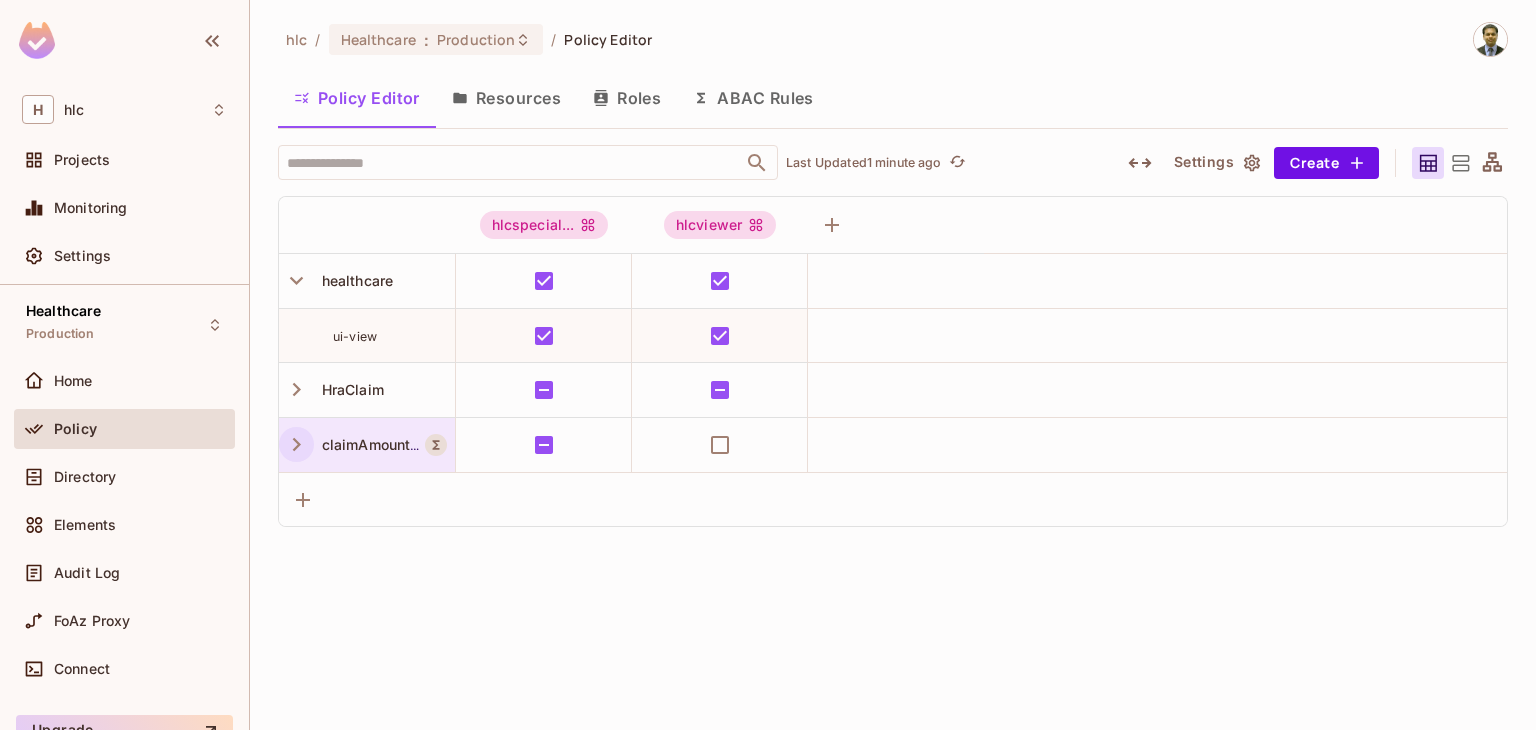 click on "Roles" at bounding box center [627, 98] 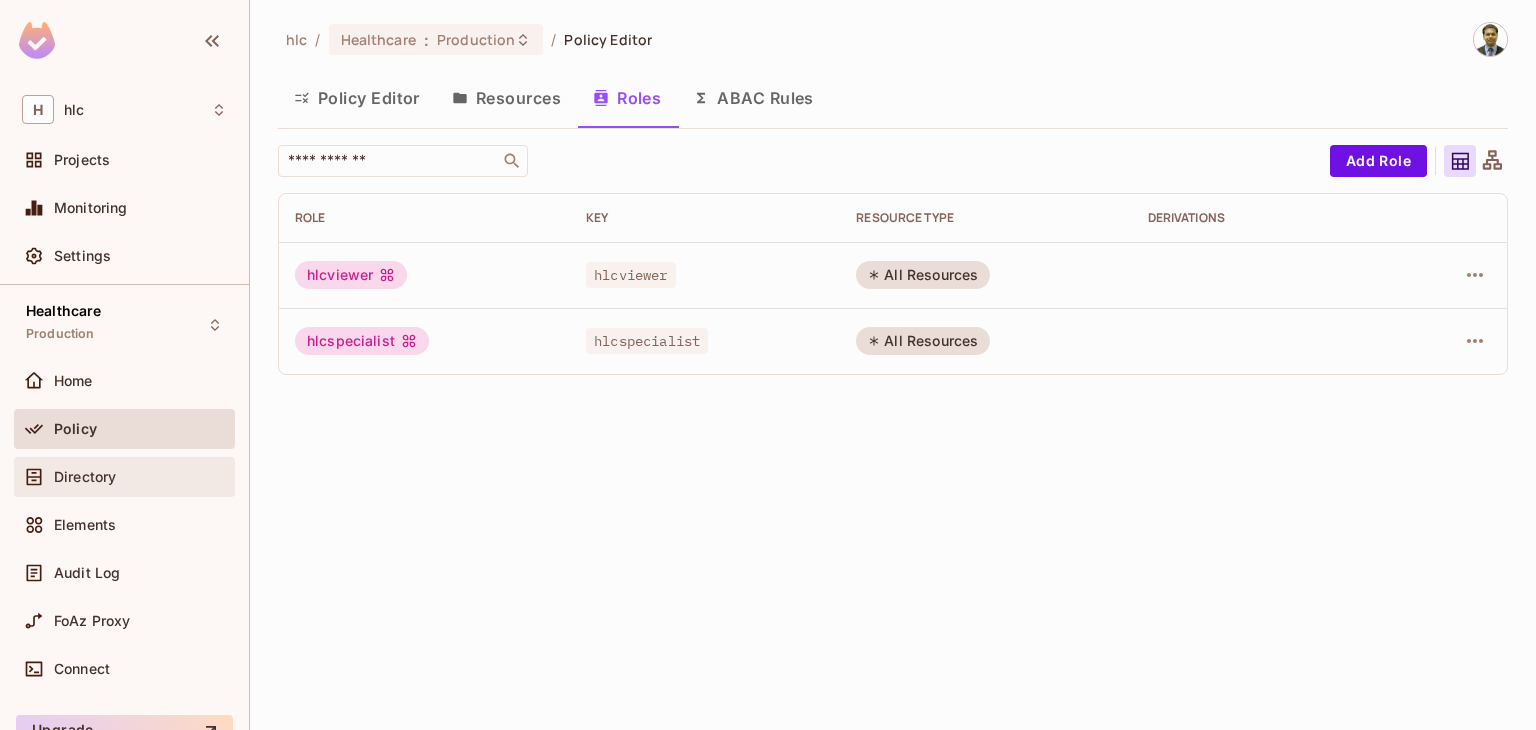 click on "Directory" at bounding box center (85, 477) 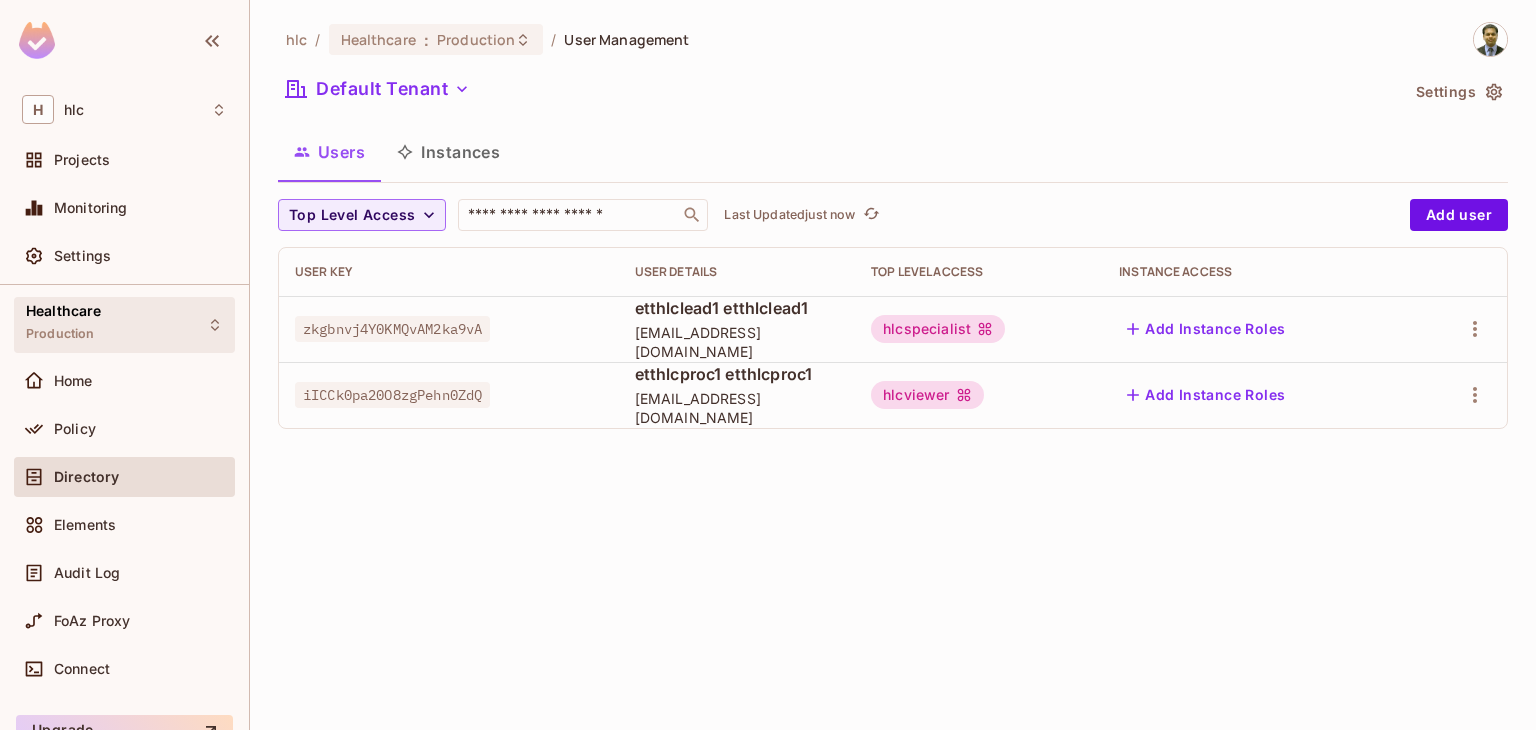 click on "Healthcare" at bounding box center [64, 311] 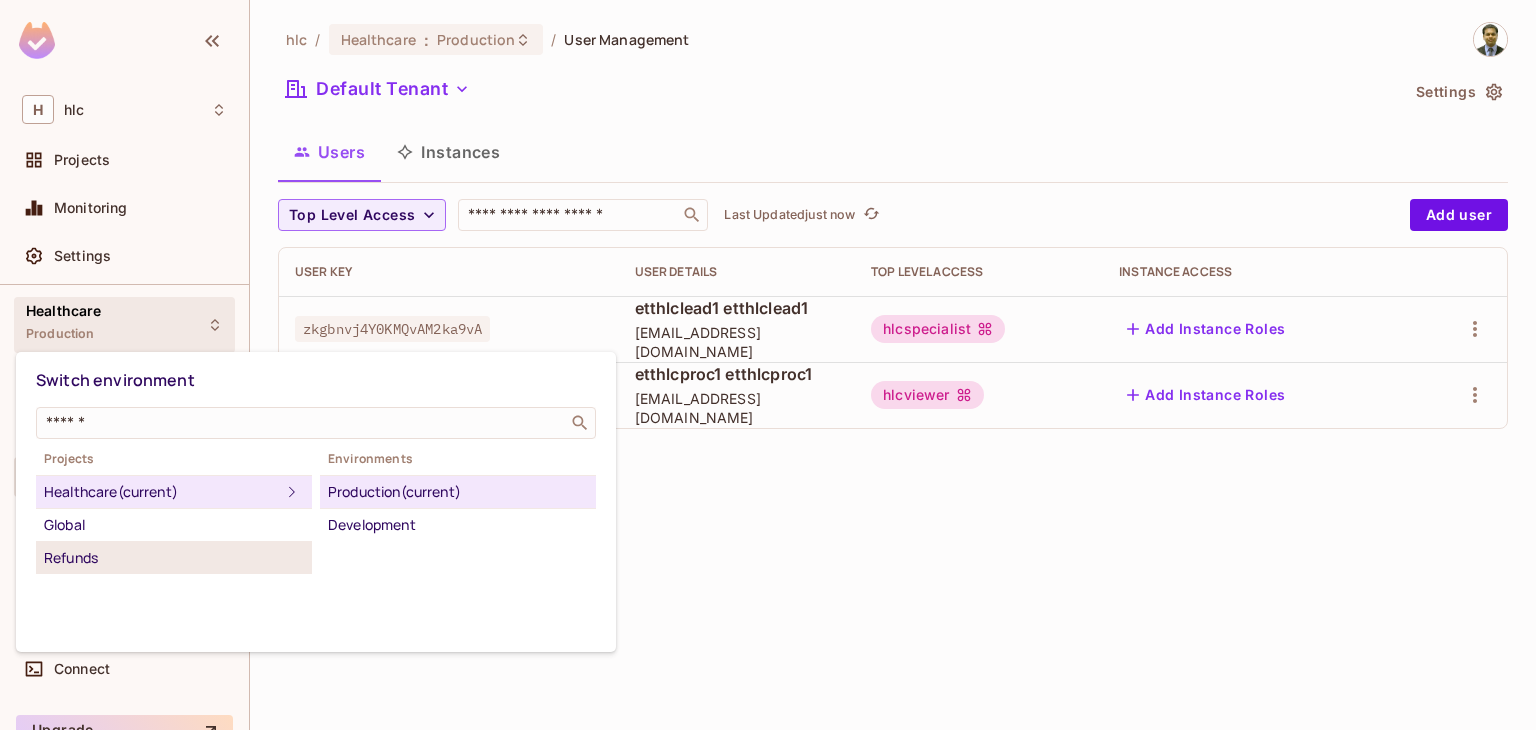 click on "Refunds" at bounding box center (174, 558) 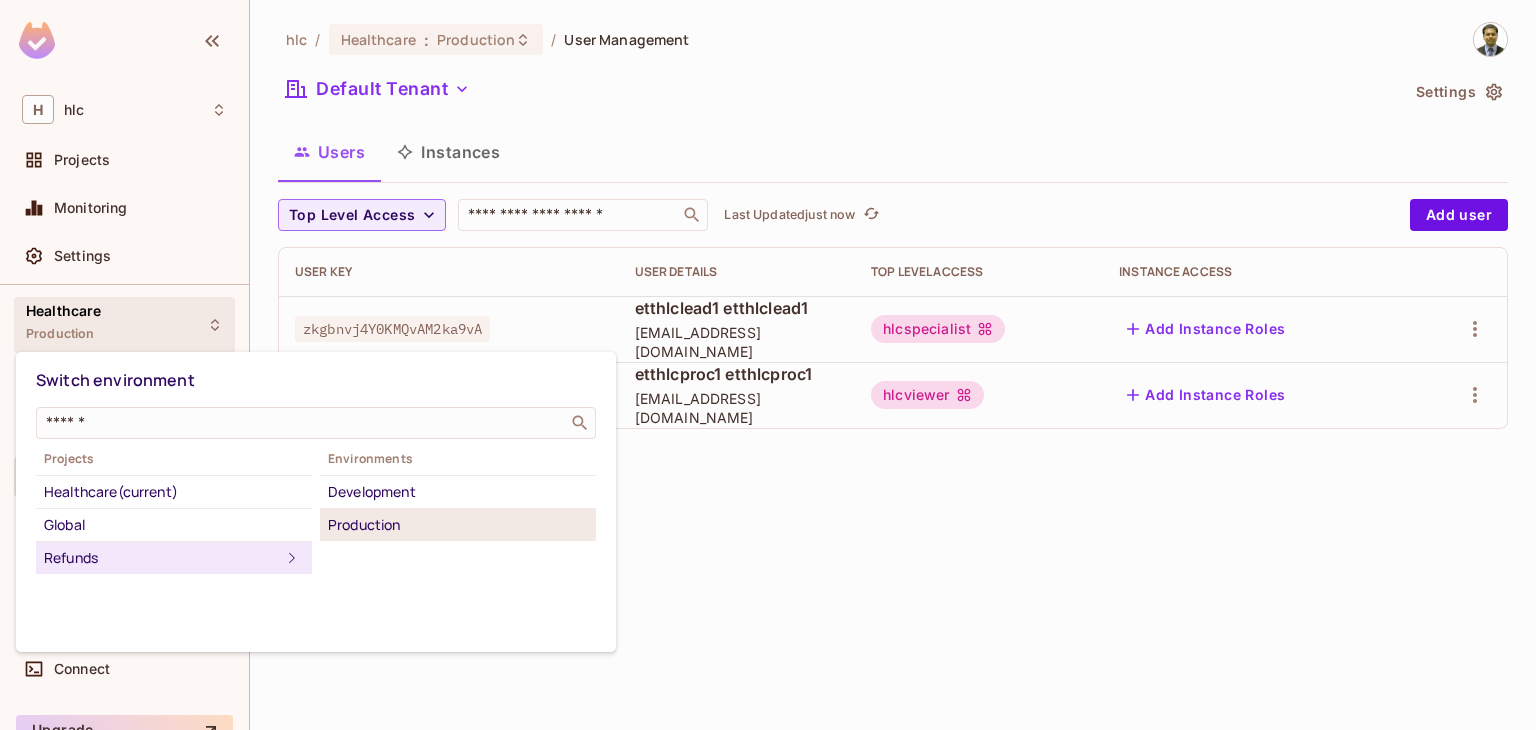 click on "Production" at bounding box center (458, 525) 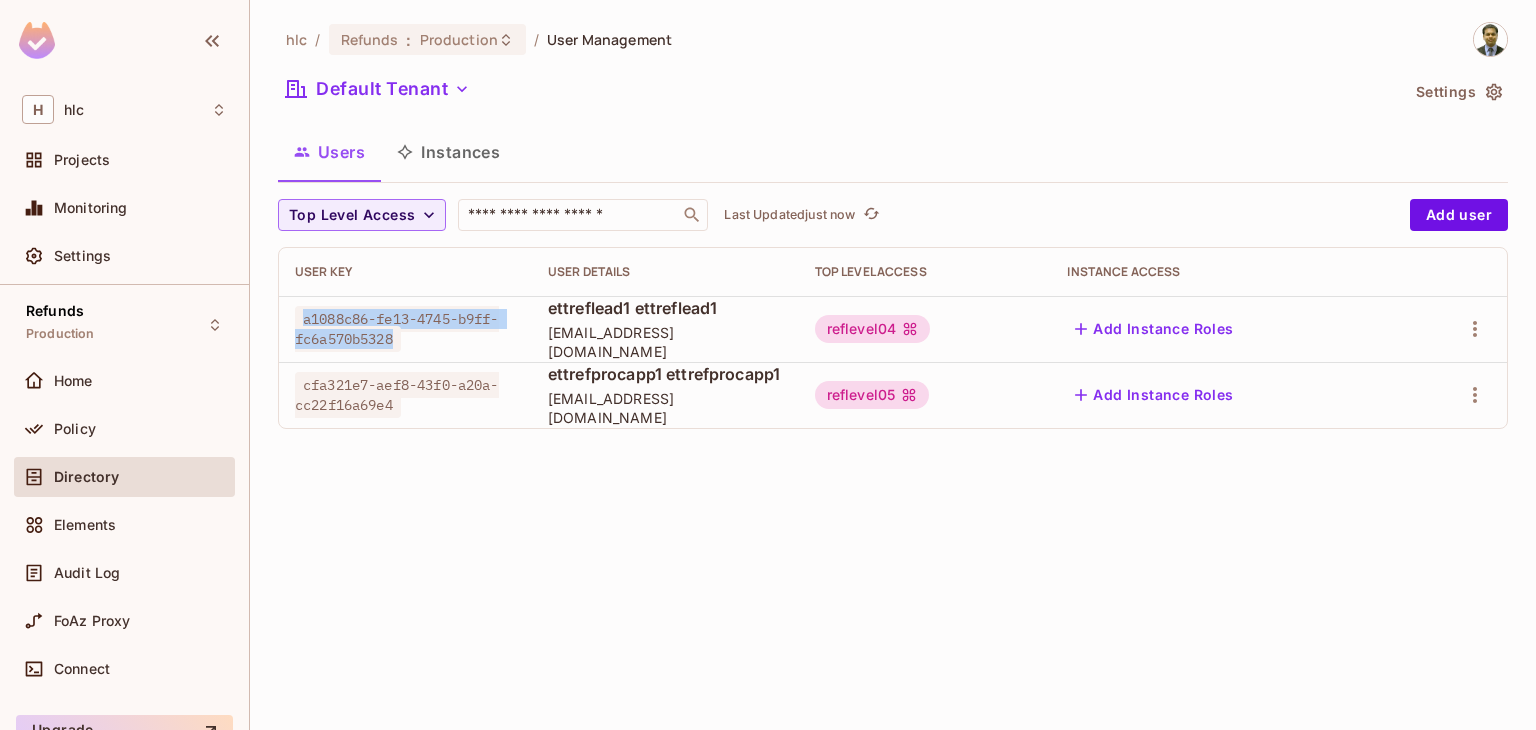 drag, startPoint x: 449, startPoint y: 345, endPoint x: 303, endPoint y: 321, distance: 147.95946 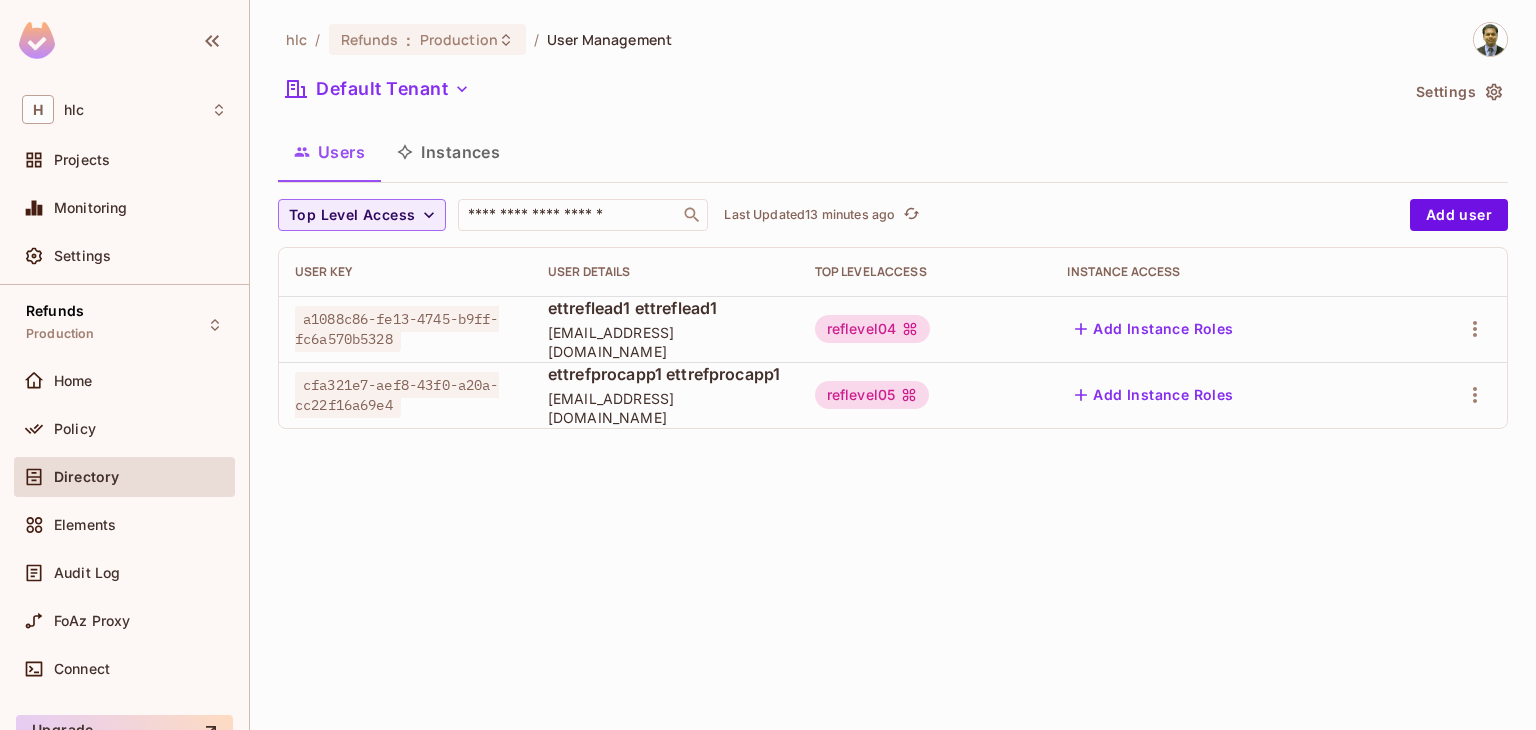 click on "hlc / Refunds : Production / User Management Default Tenant Settings Users Instances Top Level Access ​ Last Updated  13 minutes ago Add user User Key User Details Top Level Access Instance Access a1088c86-fe13-4745-b9ff-fc6a570b5328 ettreflead1 ettreflead1 ettreflead1@test.com reflevel04 Add Instance Roles cfa321e7-aef8-43f0-a20a-cc22f16a69e4 ettrefprocapp1 ettrefprocapp1 ettrefprocapp1@test.com reflevel05 Add Instance Roles" at bounding box center (893, 365) 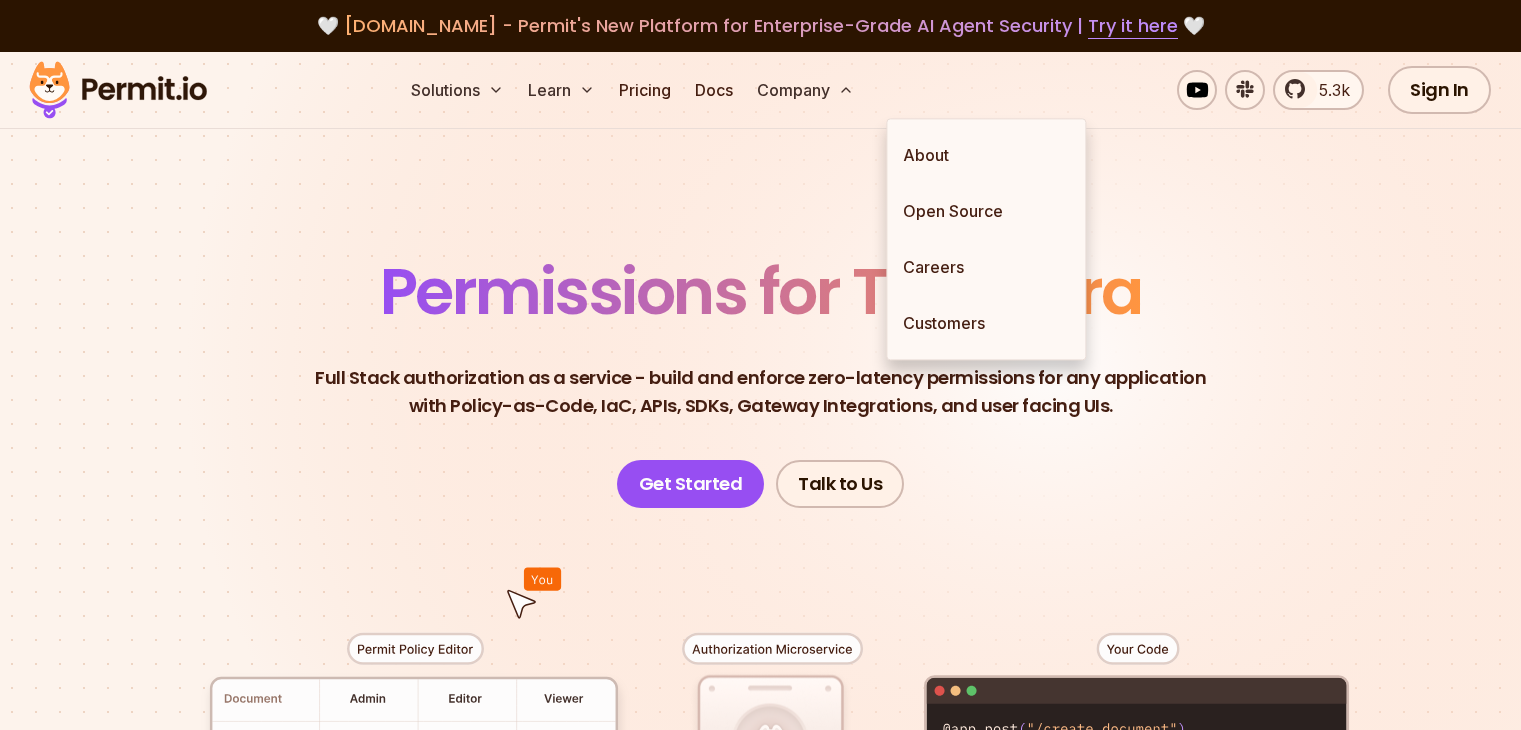 scroll, scrollTop: 0, scrollLeft: 0, axis: both 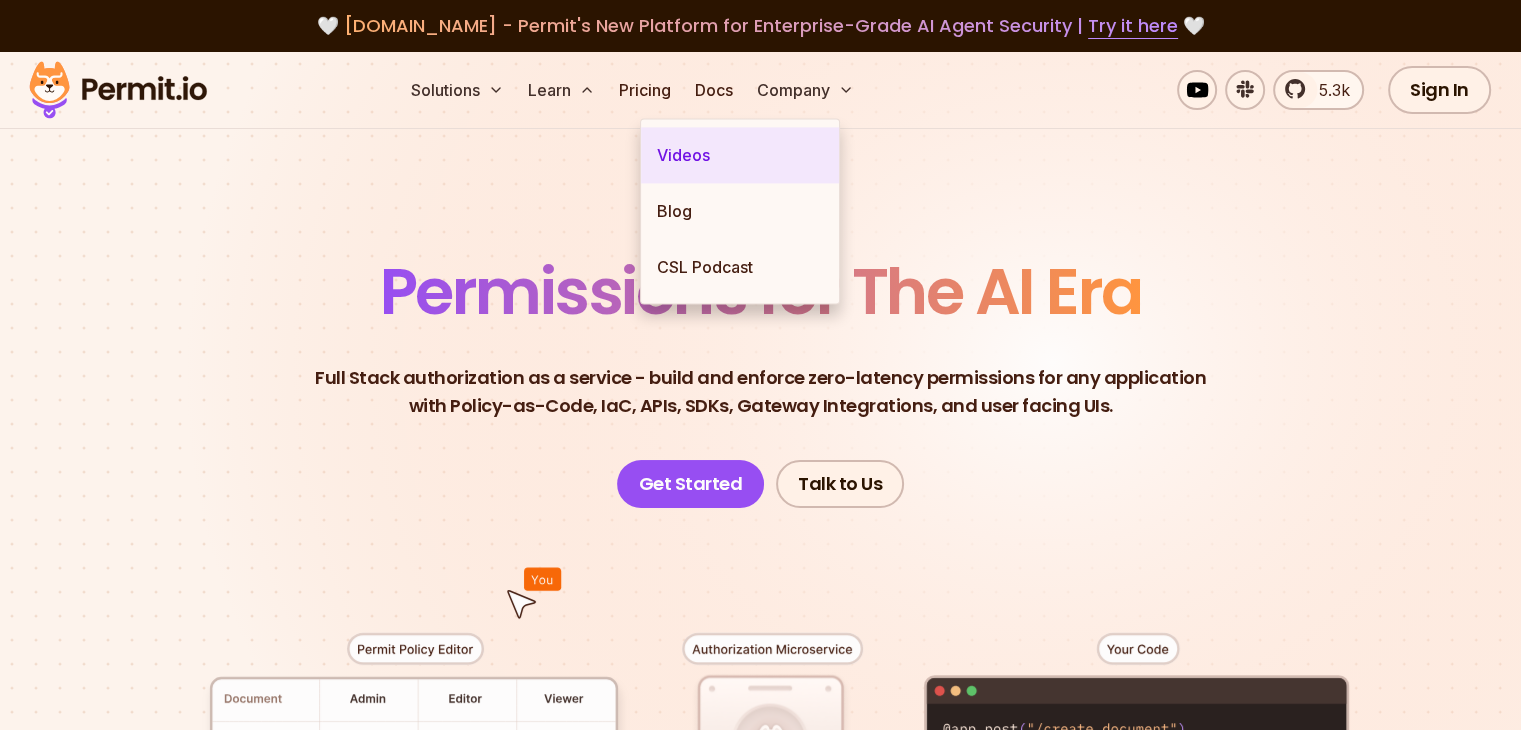 click on "Videos" at bounding box center (740, 155) 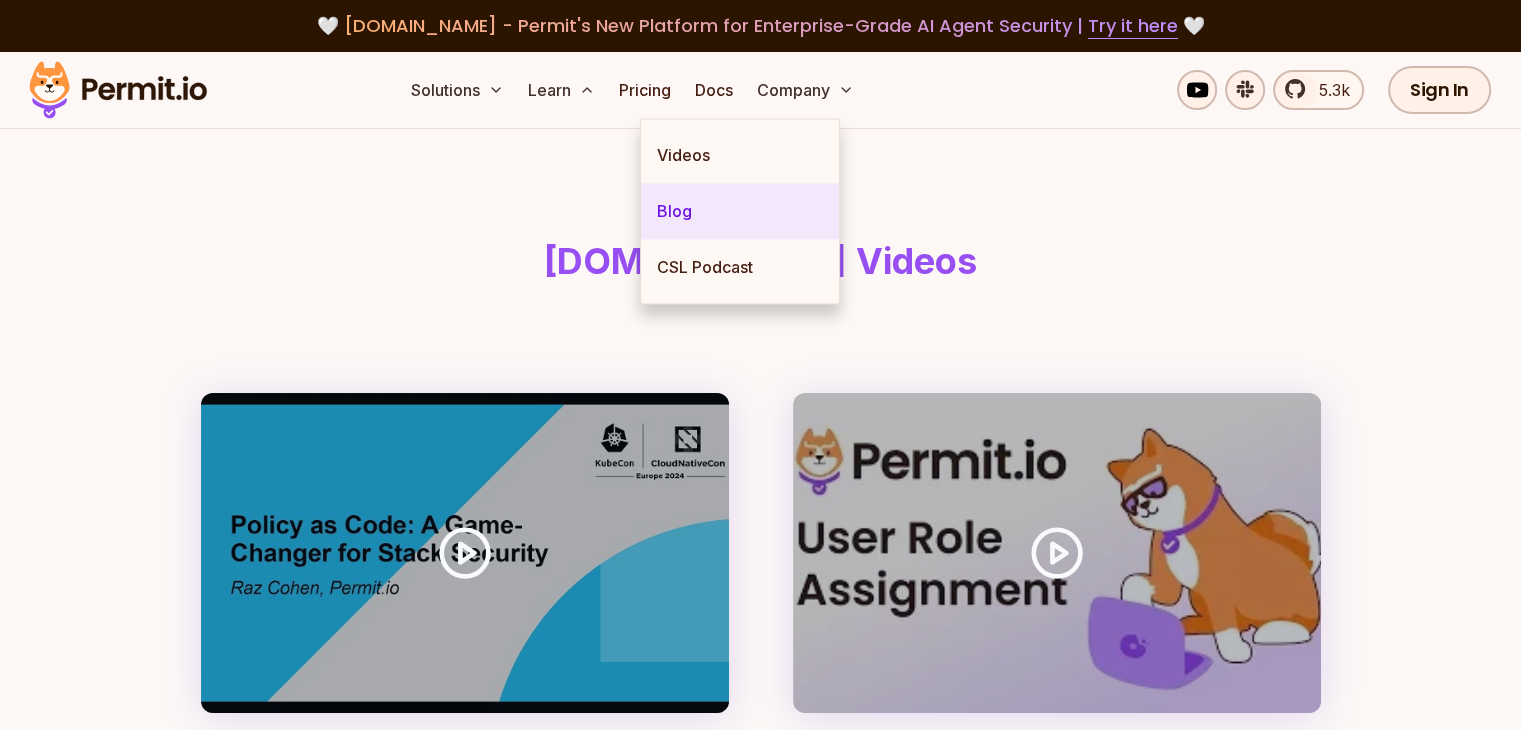 click on "Blog" at bounding box center [740, 211] 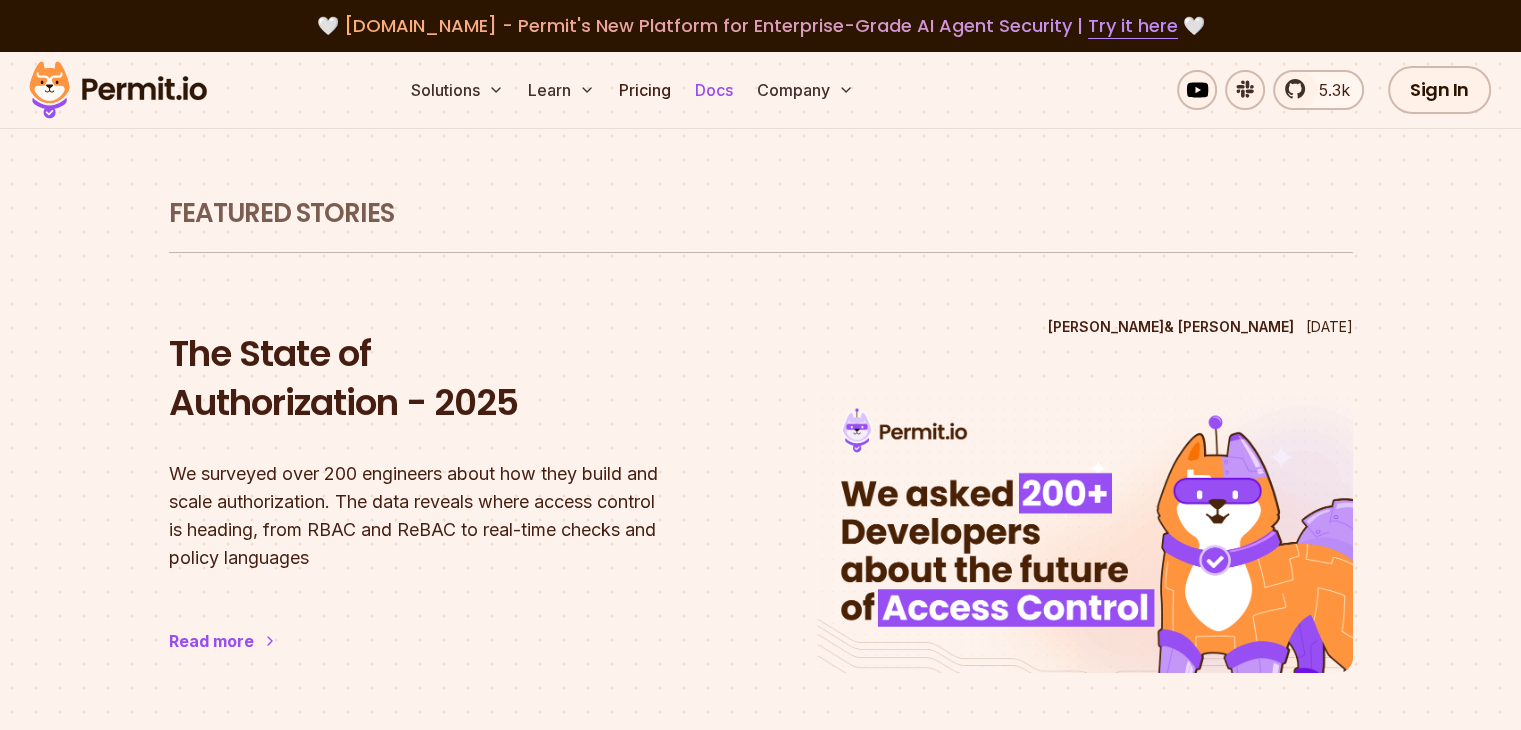 click on "Docs" at bounding box center [714, 90] 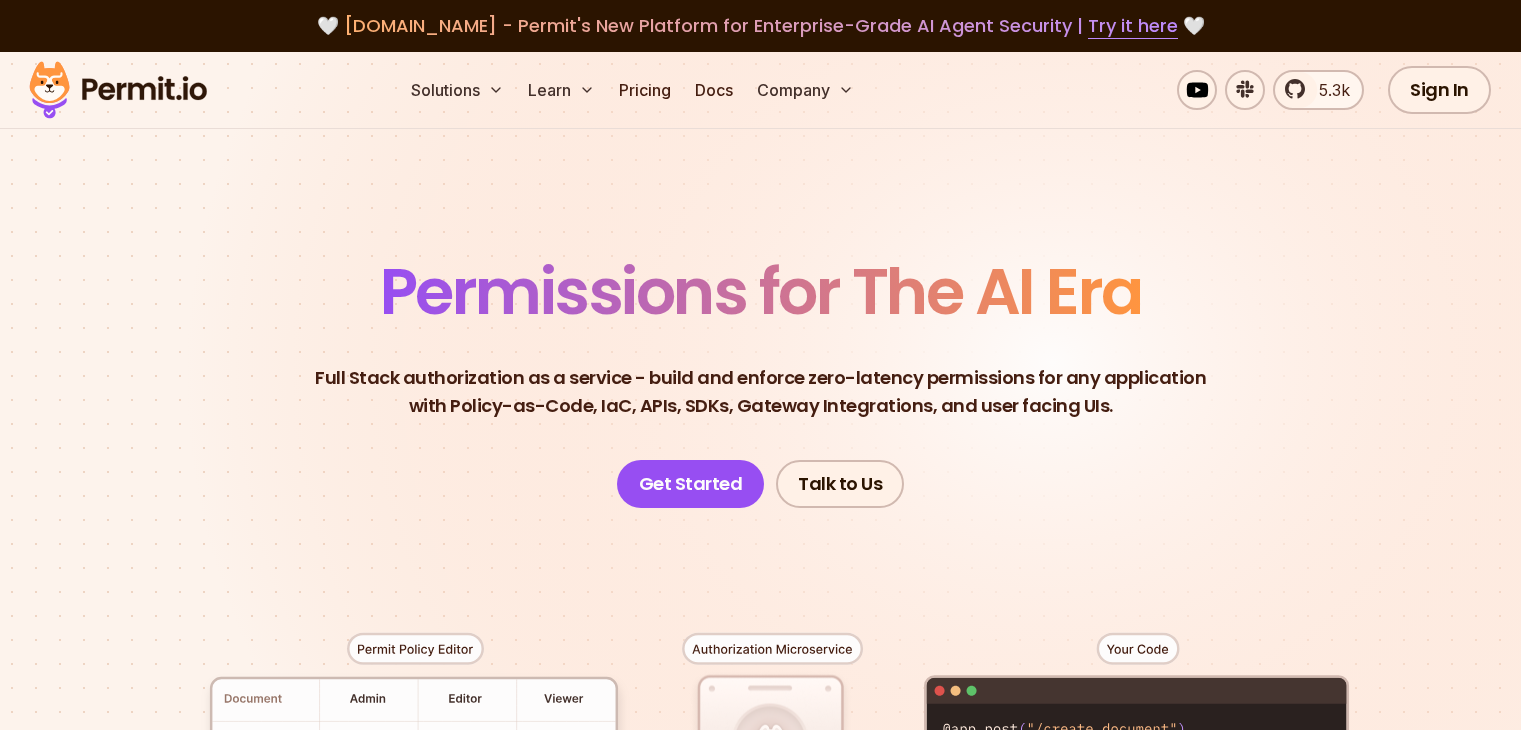 scroll, scrollTop: 0, scrollLeft: 0, axis: both 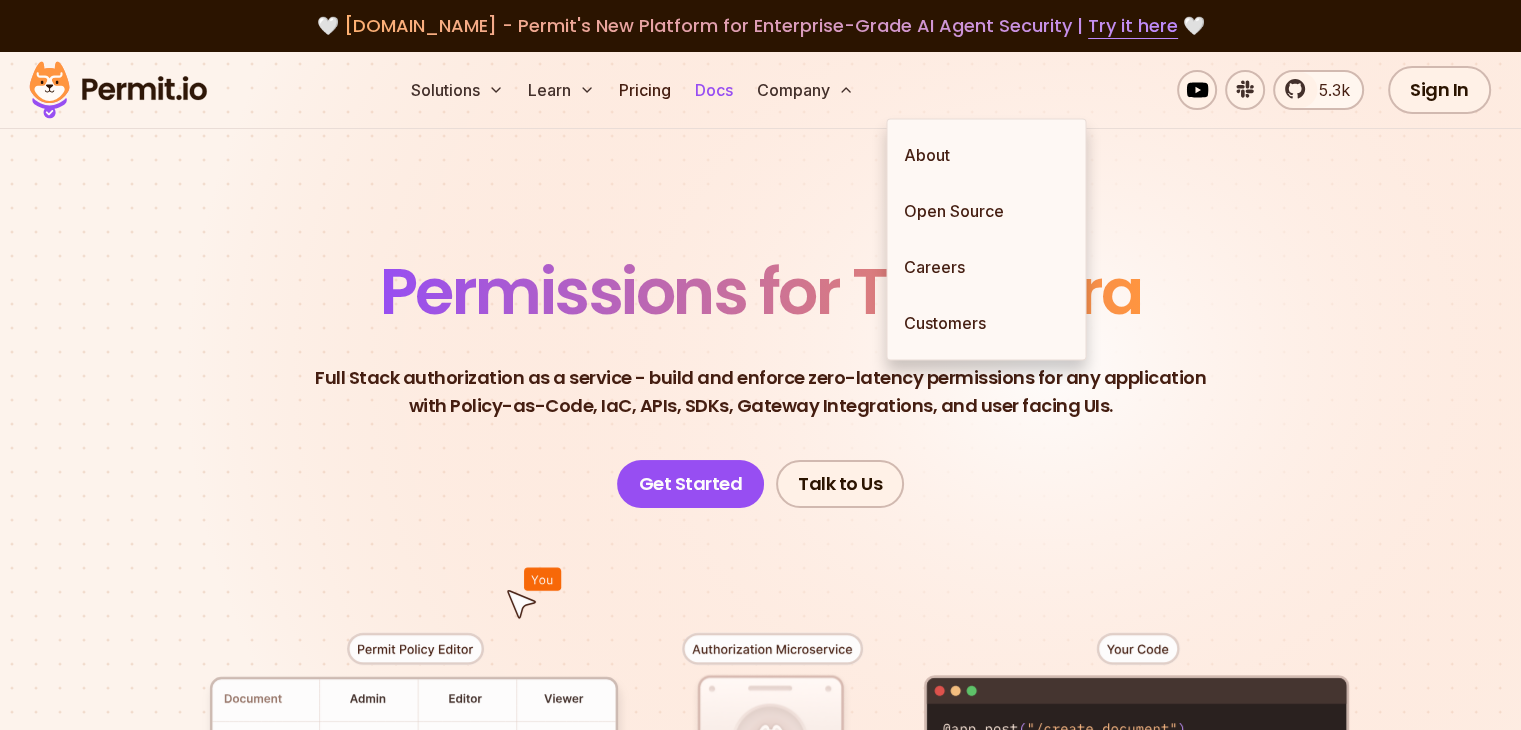 click on "Docs" at bounding box center (714, 90) 